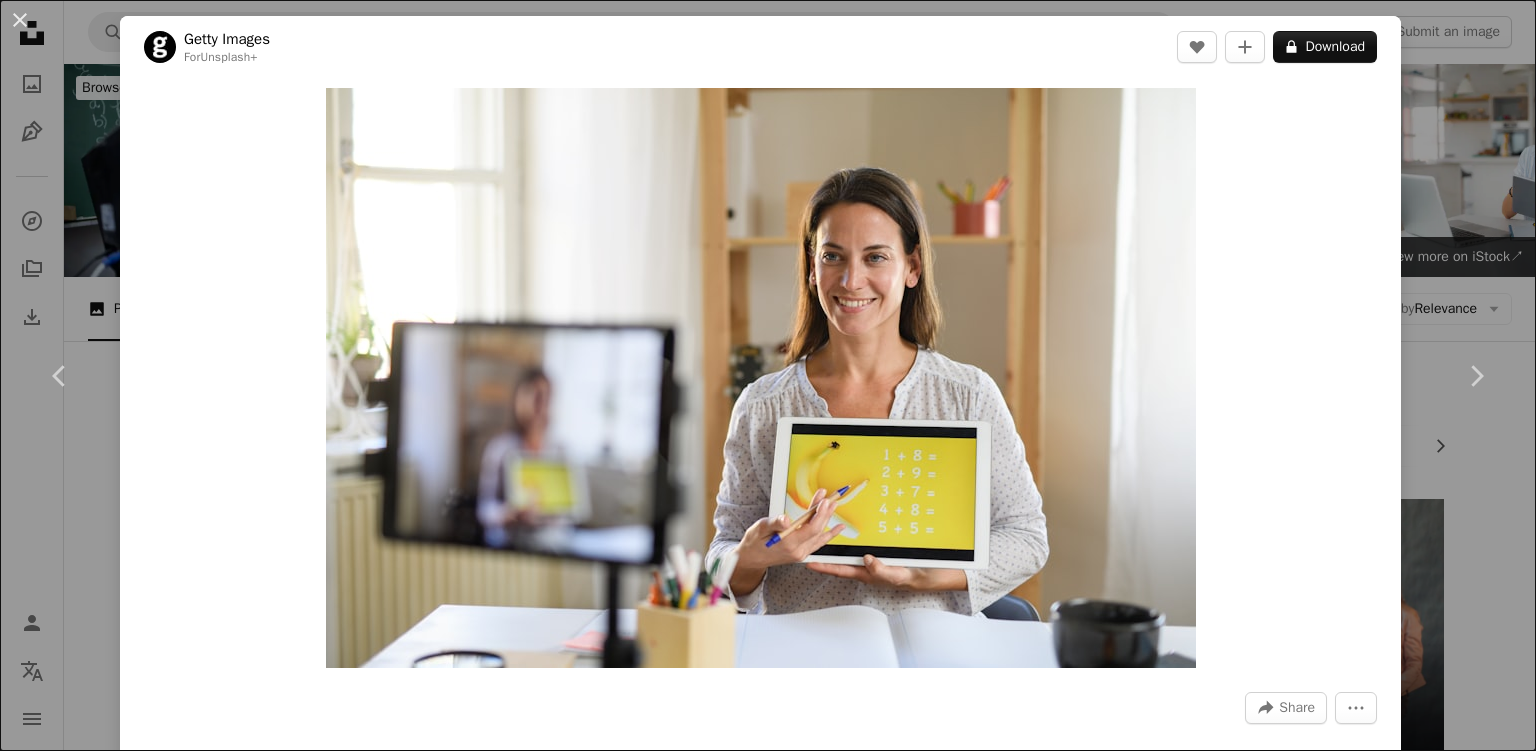 scroll, scrollTop: 3781, scrollLeft: 0, axis: vertical 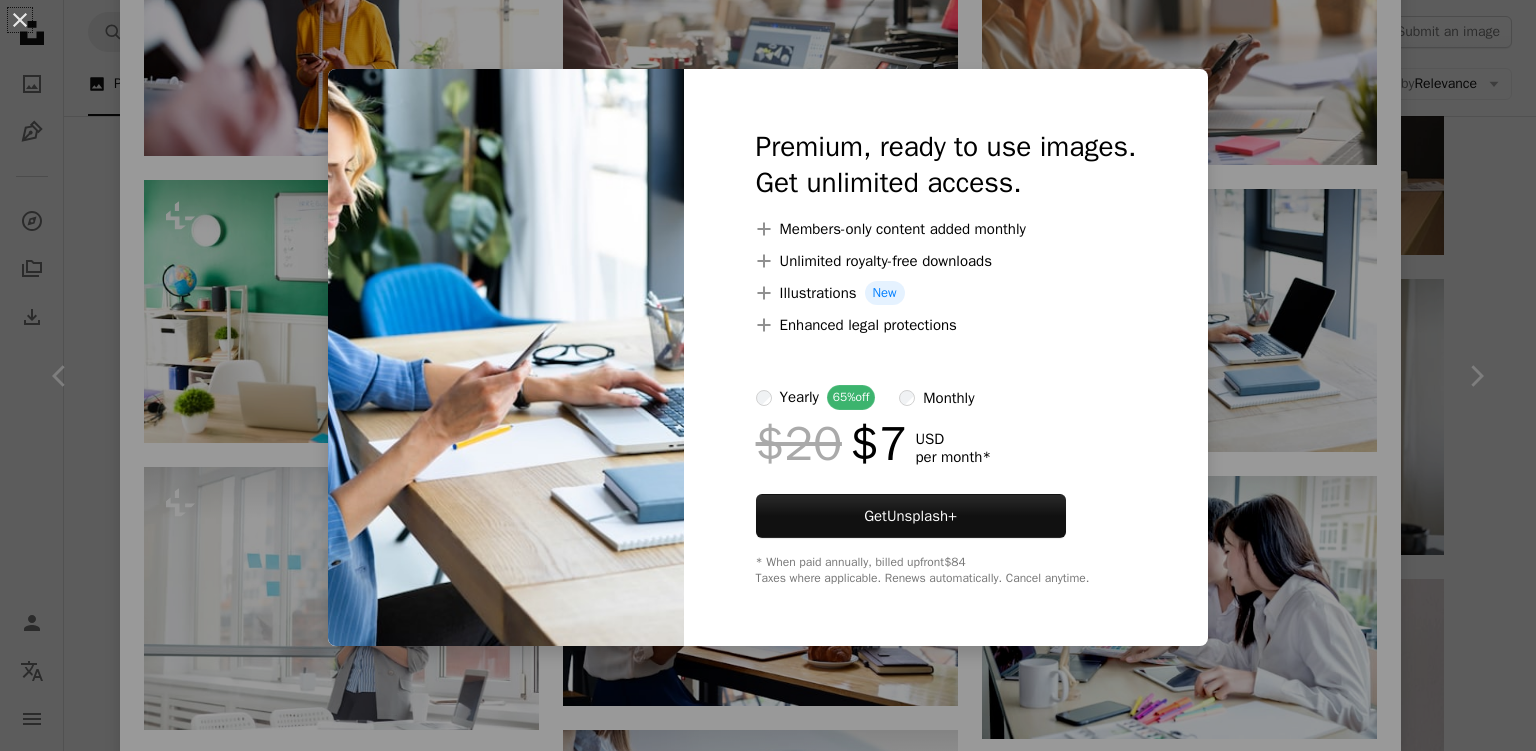 click on "An X shape Premium, ready to use images. Get unlimited access. A plus sign Members-only content added monthly A plus sign Unlimited royalty-free downloads A plus sign Illustrations  New A plus sign Enhanced legal protections yearly 65%  off monthly $20   $7 USD per month * Get  Unsplash+ * When paid annually, billed upfront  $84 Taxes where applicable. Renews automatically. Cancel anytime." at bounding box center [768, 375] 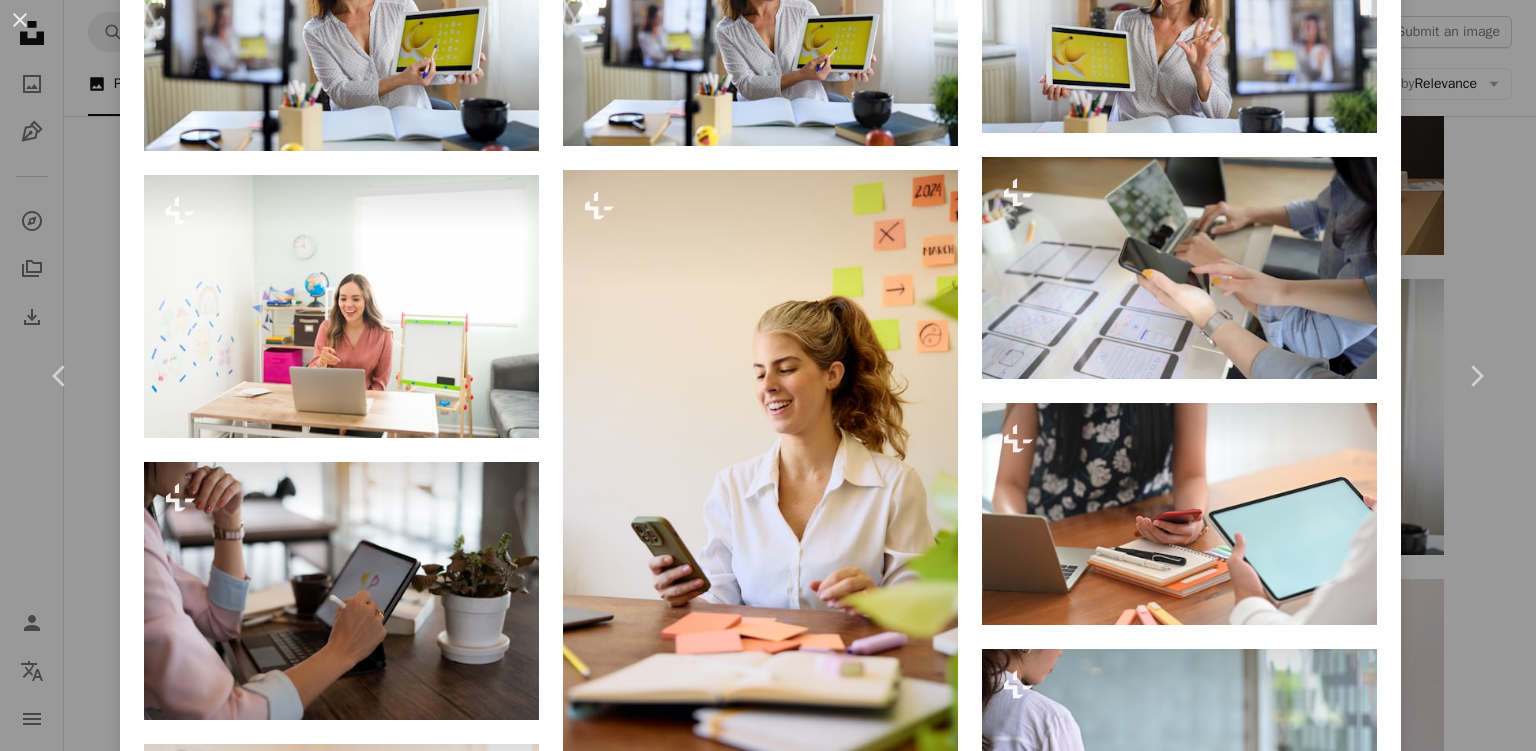scroll, scrollTop: 1546, scrollLeft: 0, axis: vertical 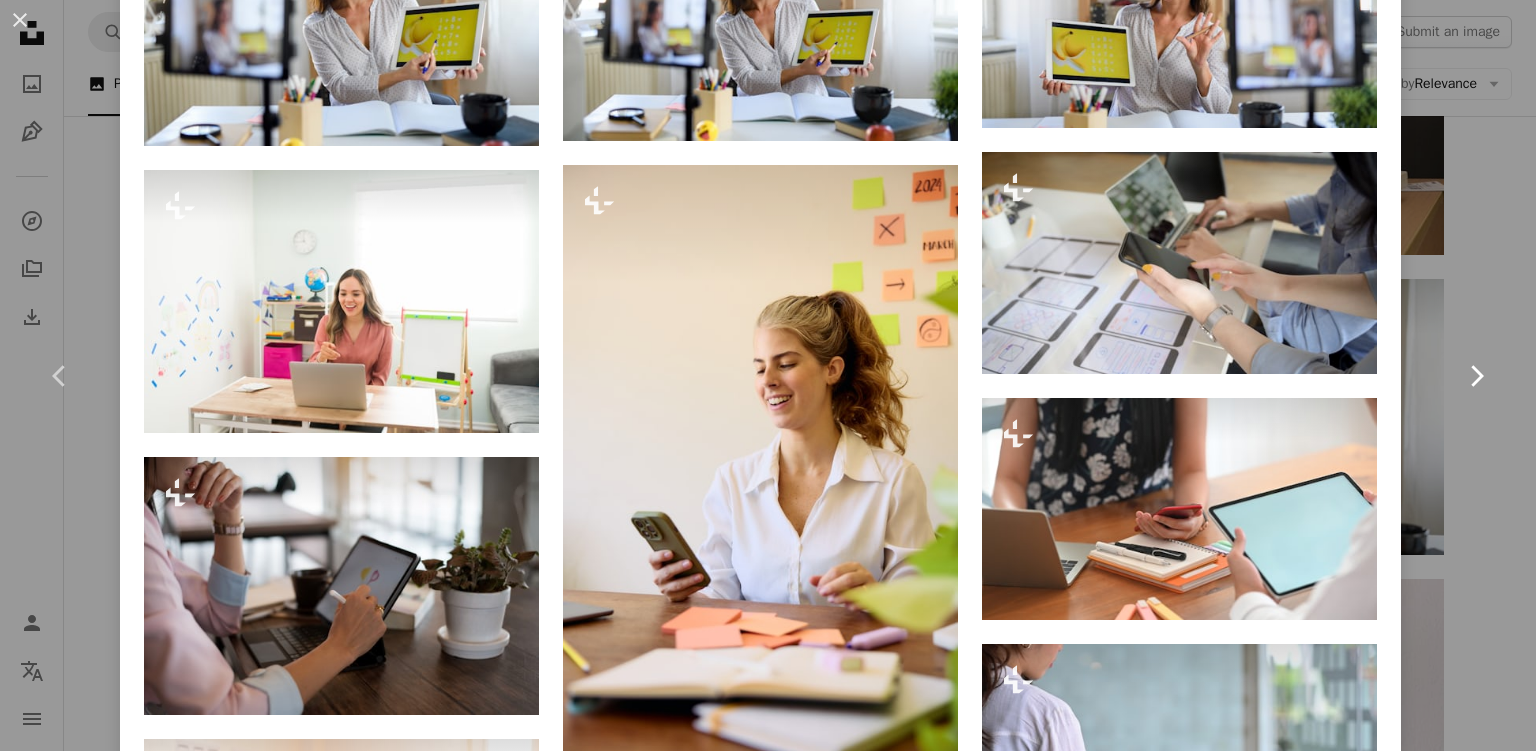 click on "Chevron right" at bounding box center (1476, 376) 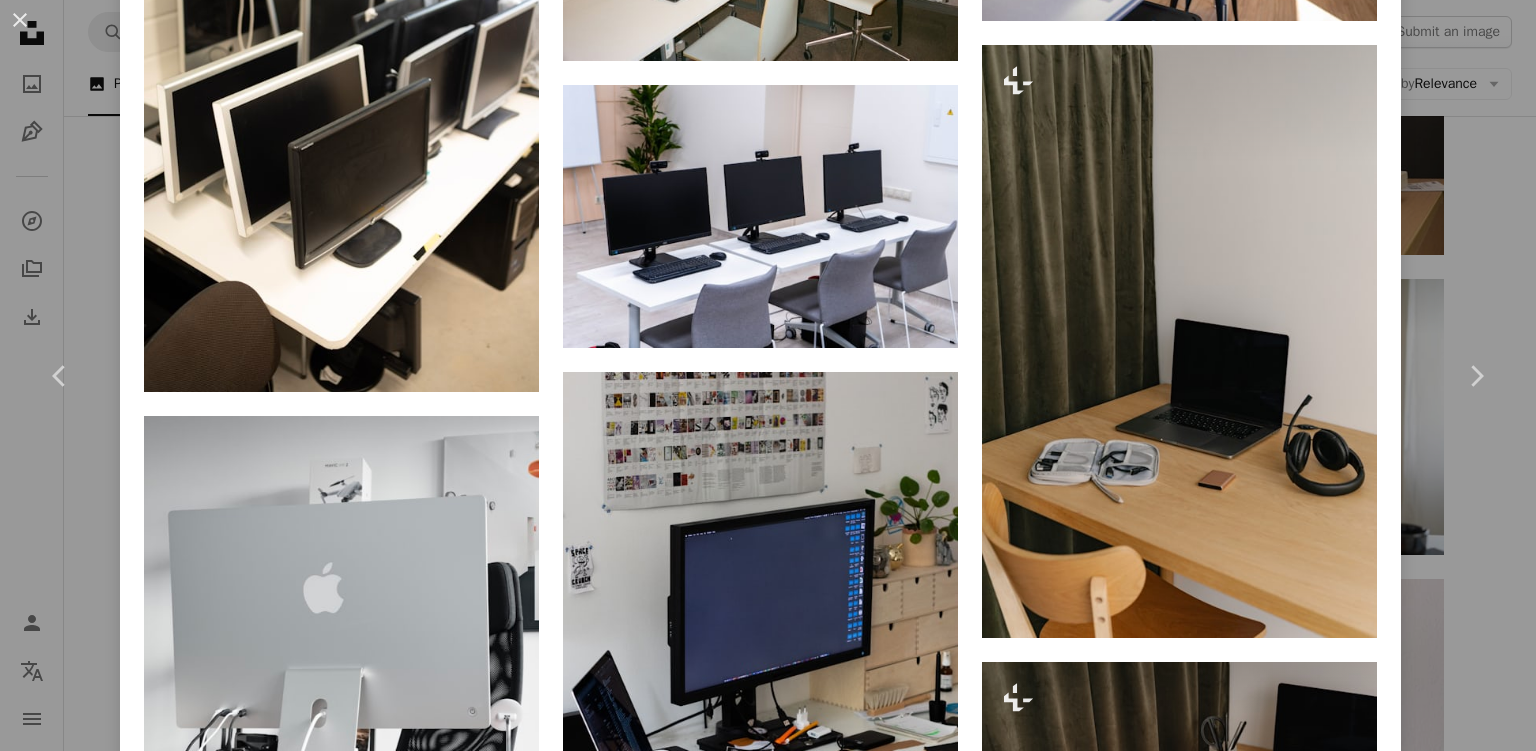 click on "A heart A plus sign [FIRST] [LAST] Available for hire A checkmark inside of a circle Arrow pointing down A heart A plus sign [FIRST] [LAST] Available for hire A checkmark inside of a circle Arrow pointing down A heart A plus sign [FIRST] [LAST] Available for hire A checkmark inside of a circle Arrow pointing down A heart For" at bounding box center (768, 375) 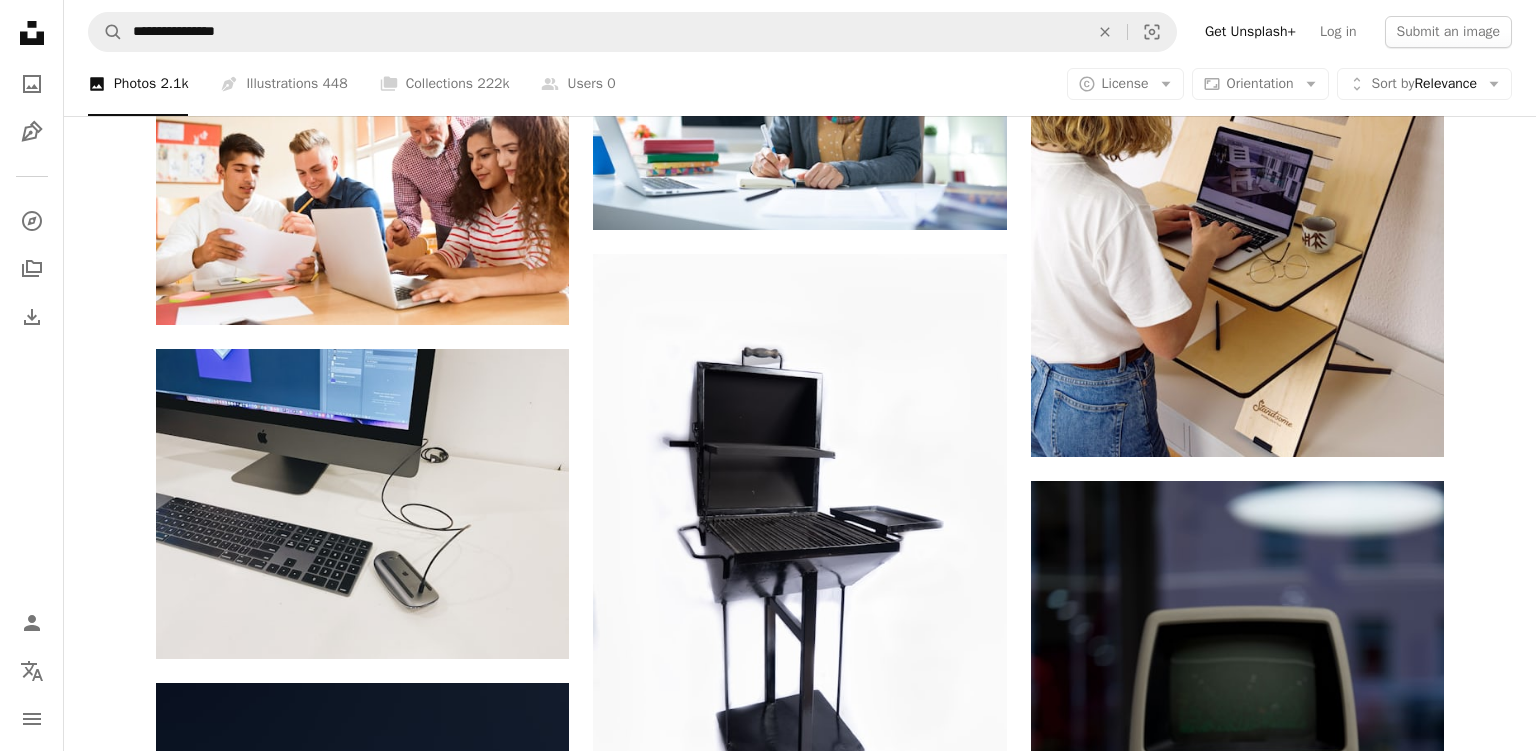 scroll, scrollTop: 4565, scrollLeft: 0, axis: vertical 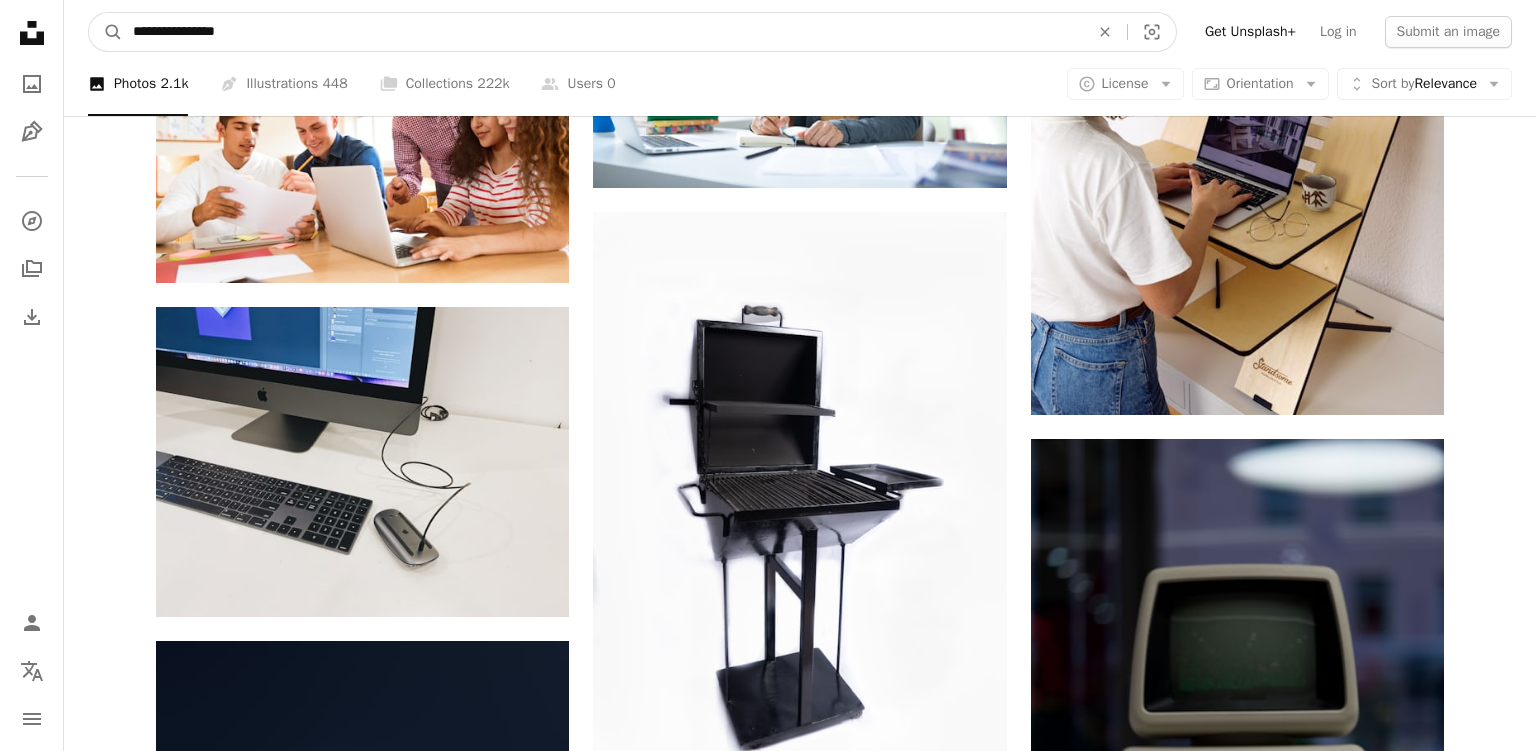 drag, startPoint x: 177, startPoint y: 35, endPoint x: 110, endPoint y: 35, distance: 67 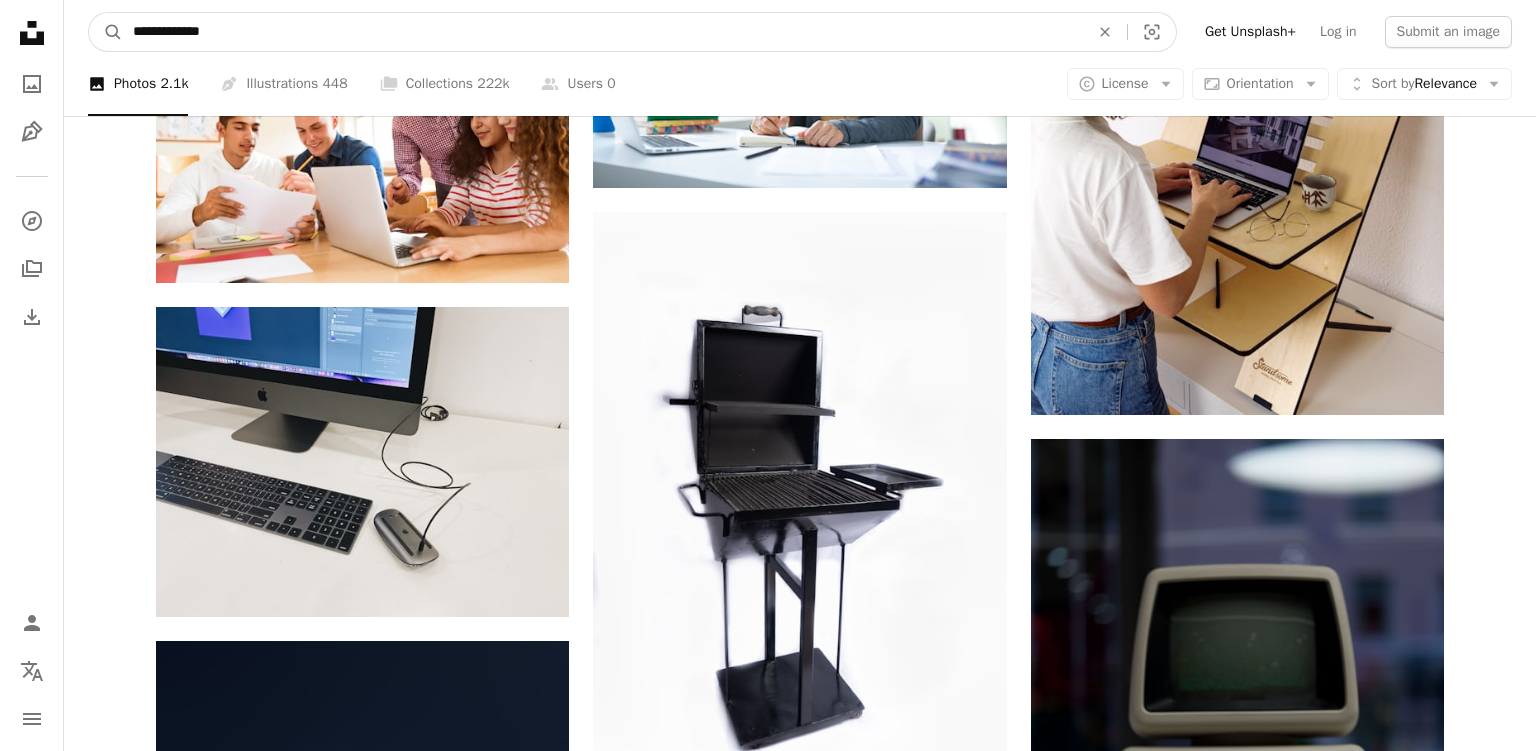 type on "**********" 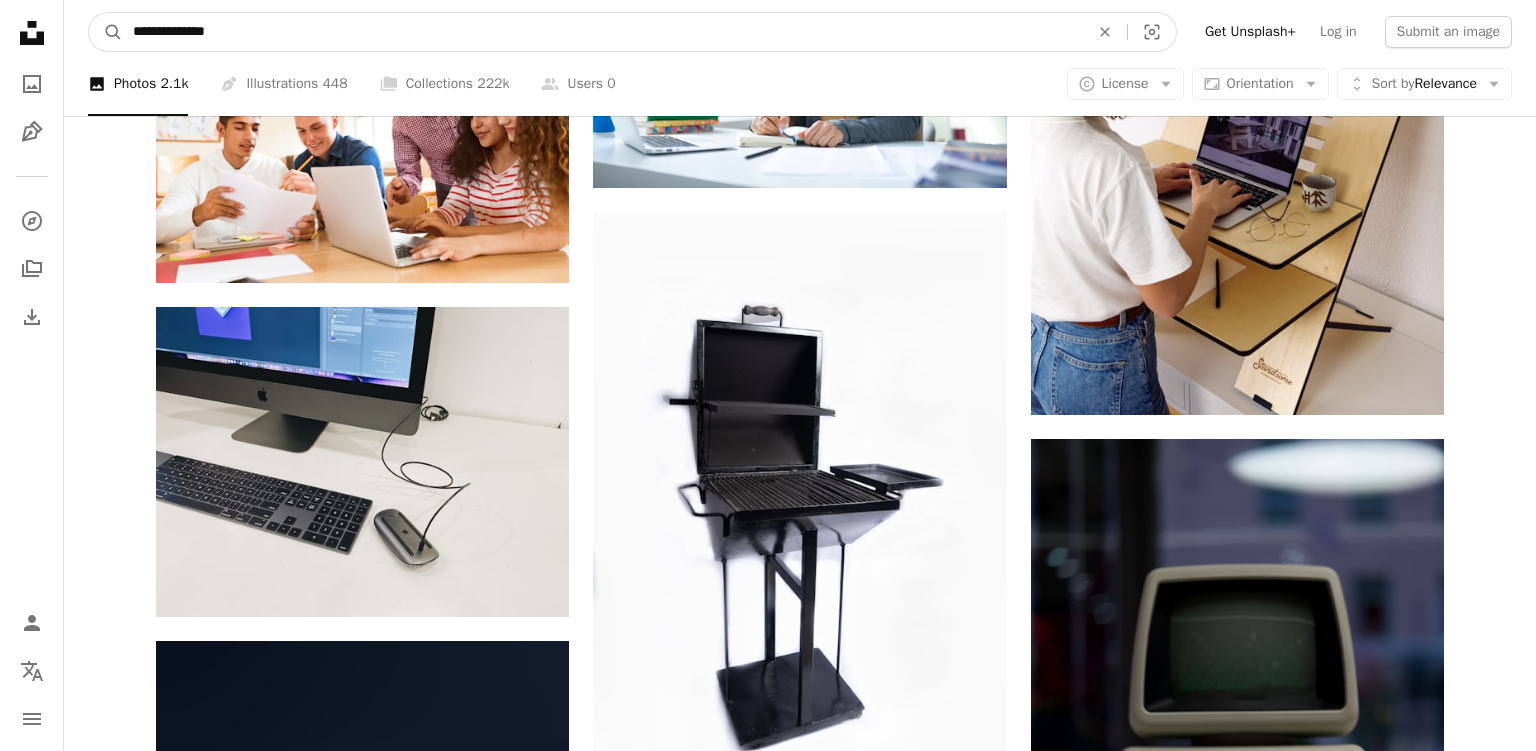 click on "A magnifying glass" at bounding box center (106, 32) 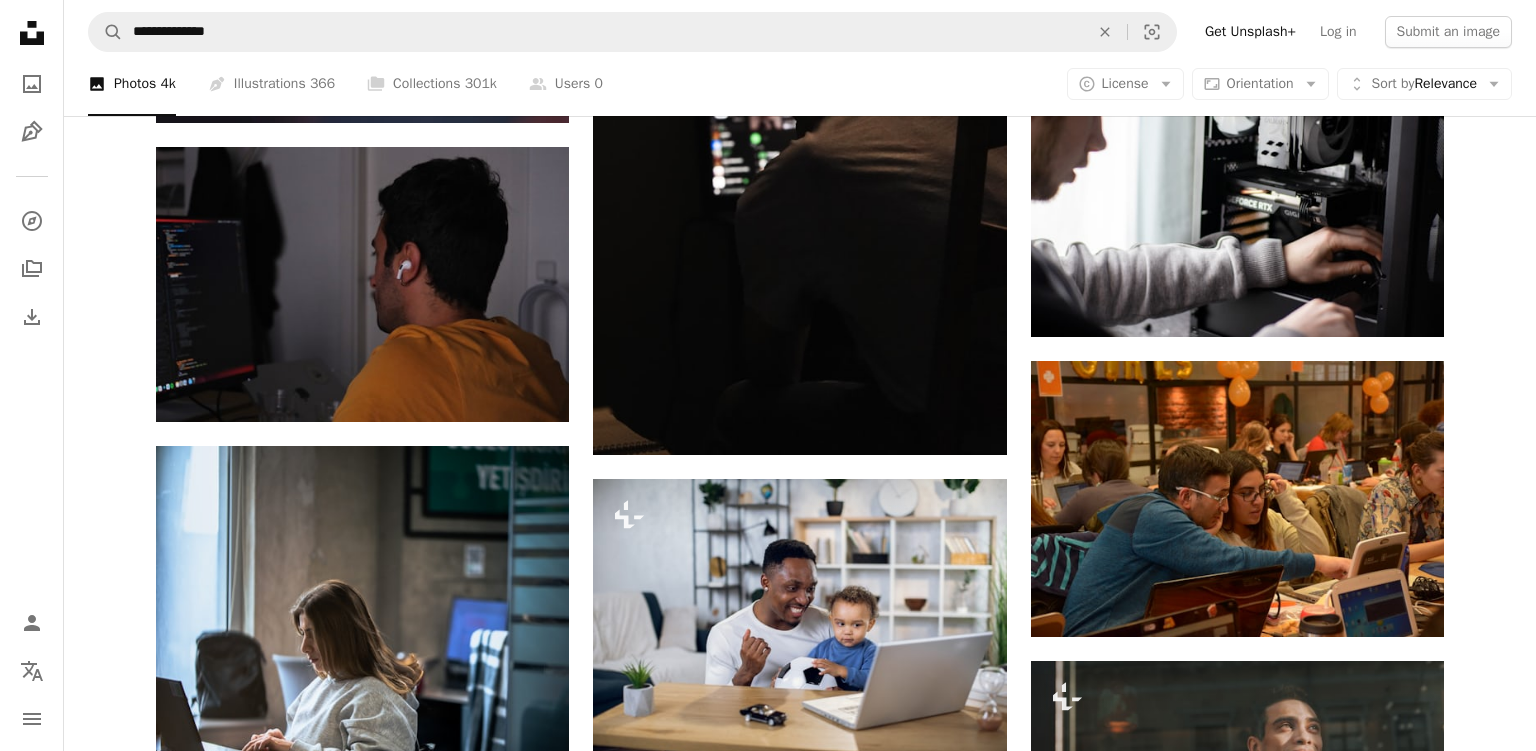 scroll, scrollTop: 1298, scrollLeft: 0, axis: vertical 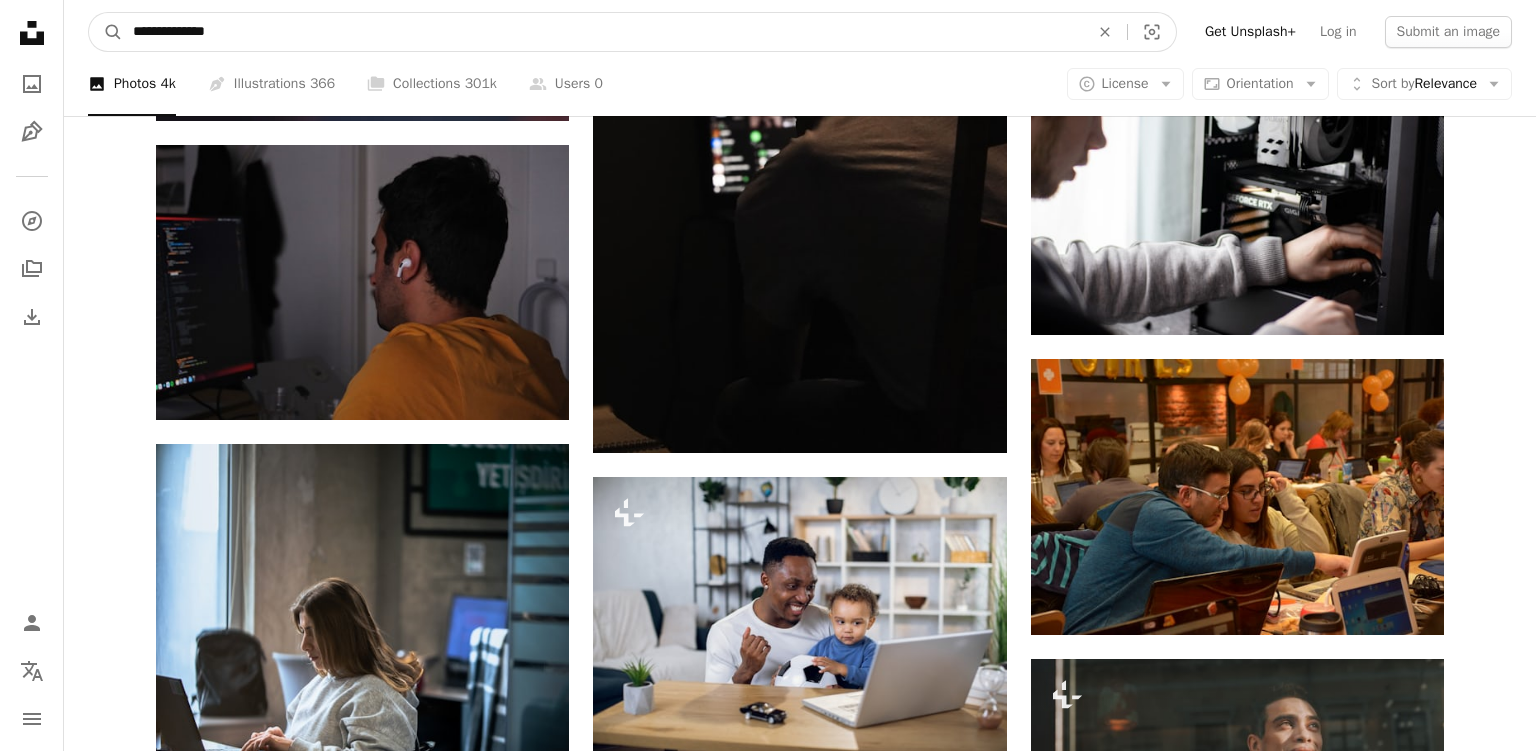 drag, startPoint x: 167, startPoint y: 33, endPoint x: 113, endPoint y: 36, distance: 54.08327 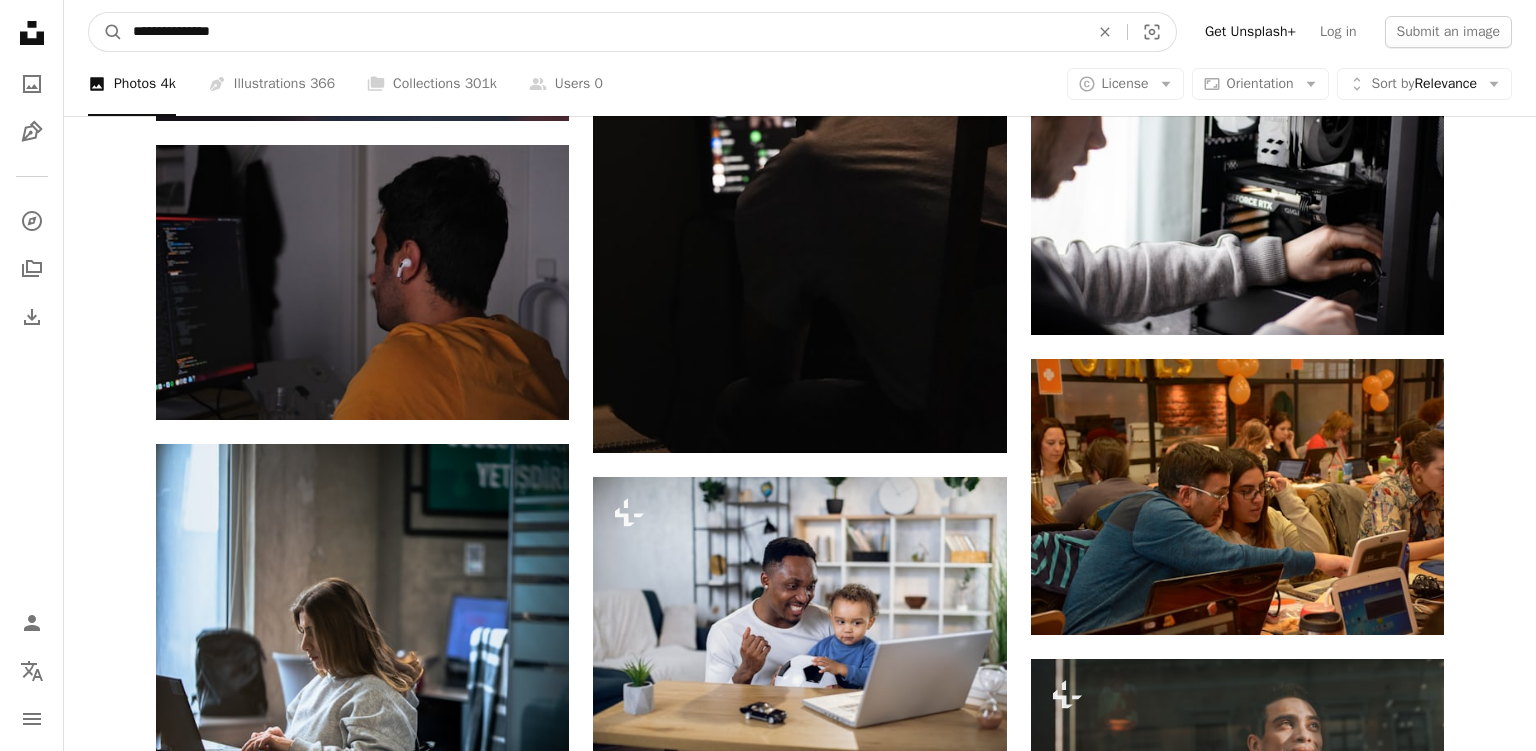 type on "**********" 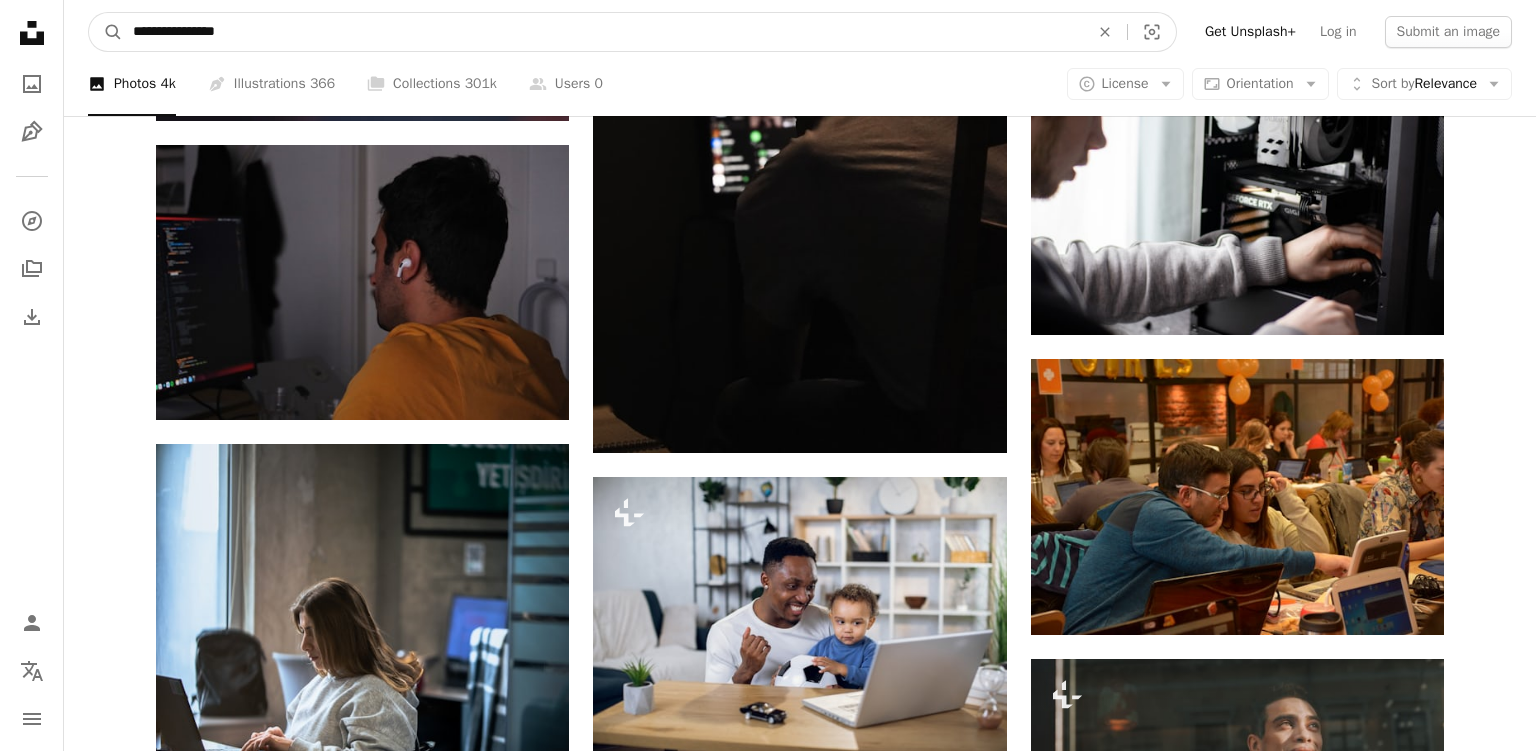 click on "A magnifying glass" at bounding box center [106, 32] 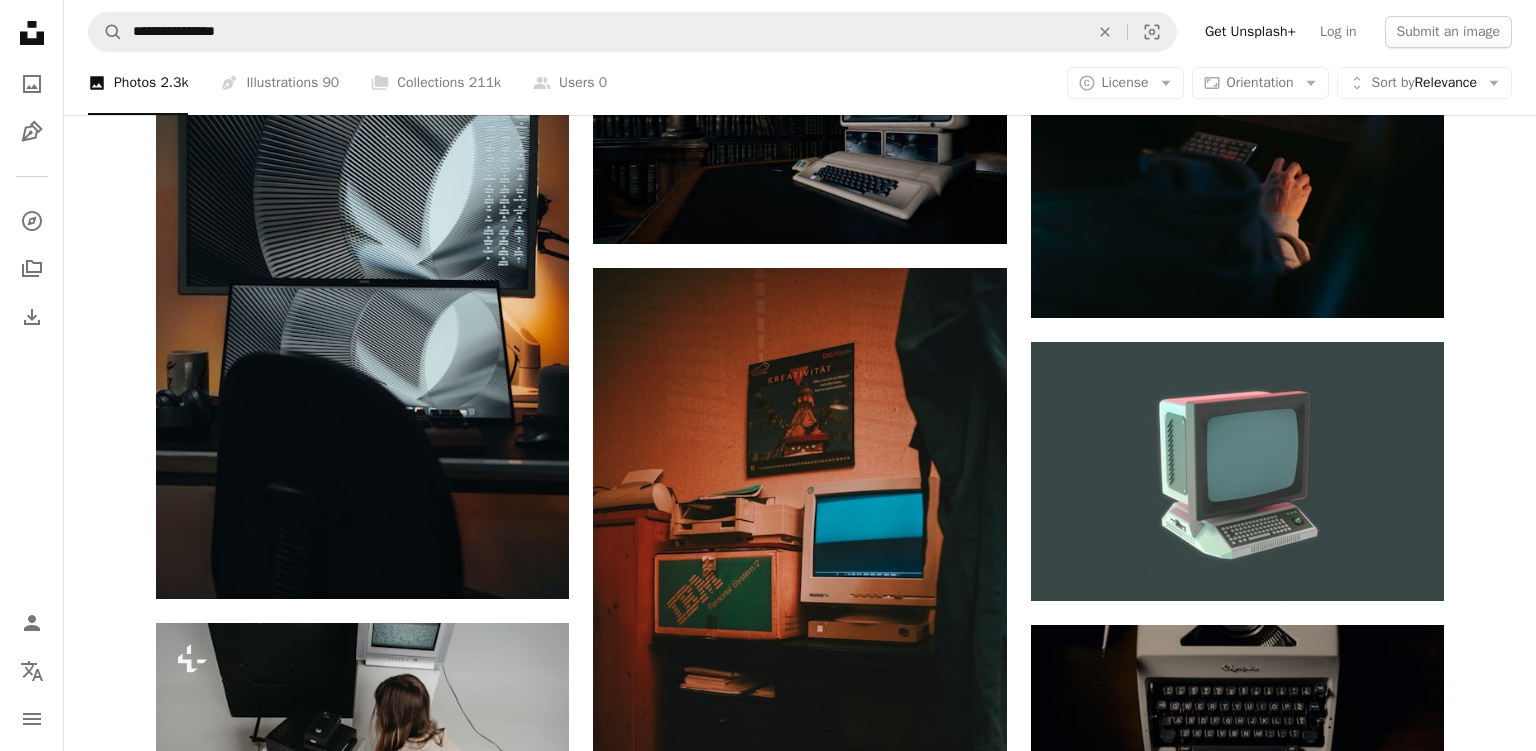 scroll, scrollTop: 2056, scrollLeft: 0, axis: vertical 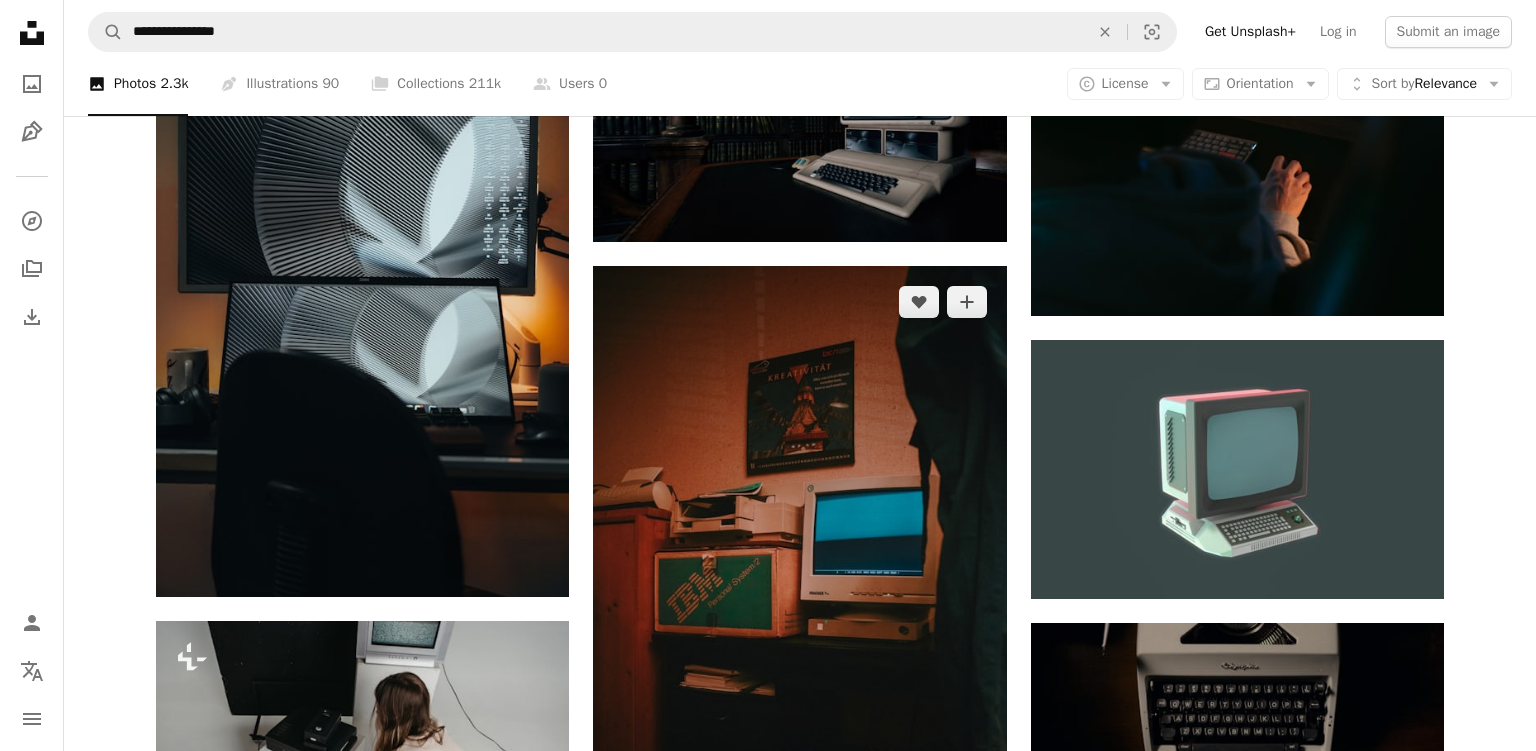 click at bounding box center [799, 575] 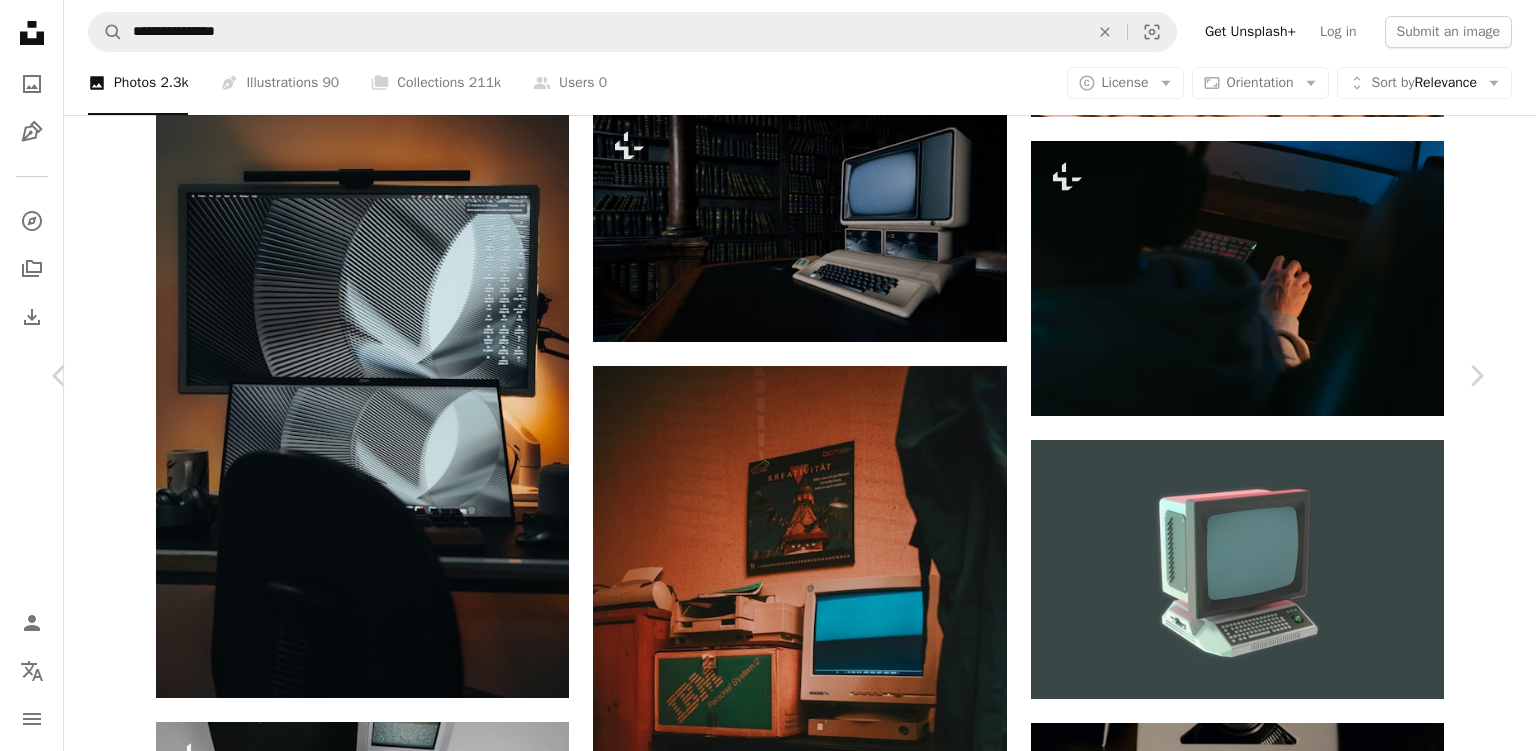 scroll, scrollTop: 1909, scrollLeft: 0, axis: vertical 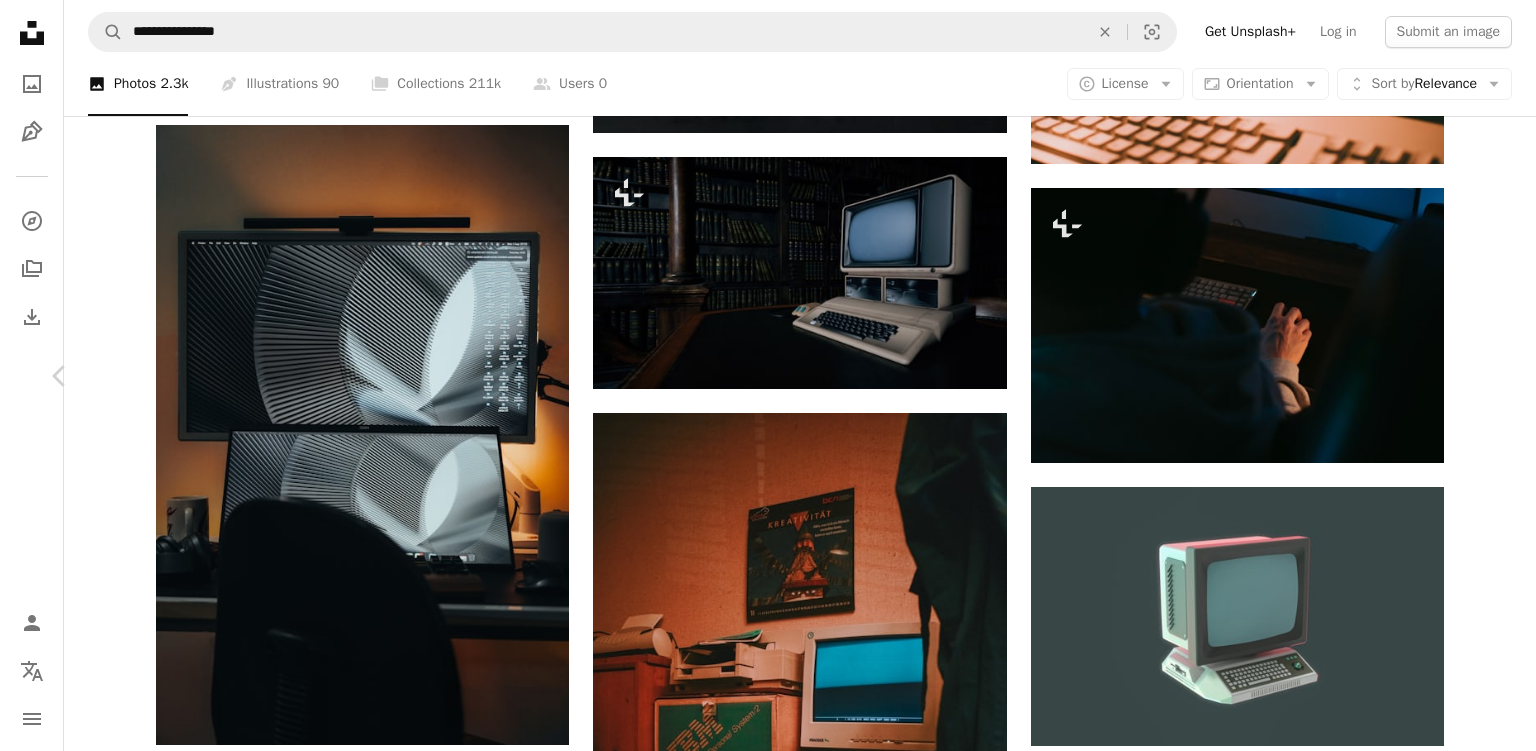 click on "Chevron right" at bounding box center [1476, 376] 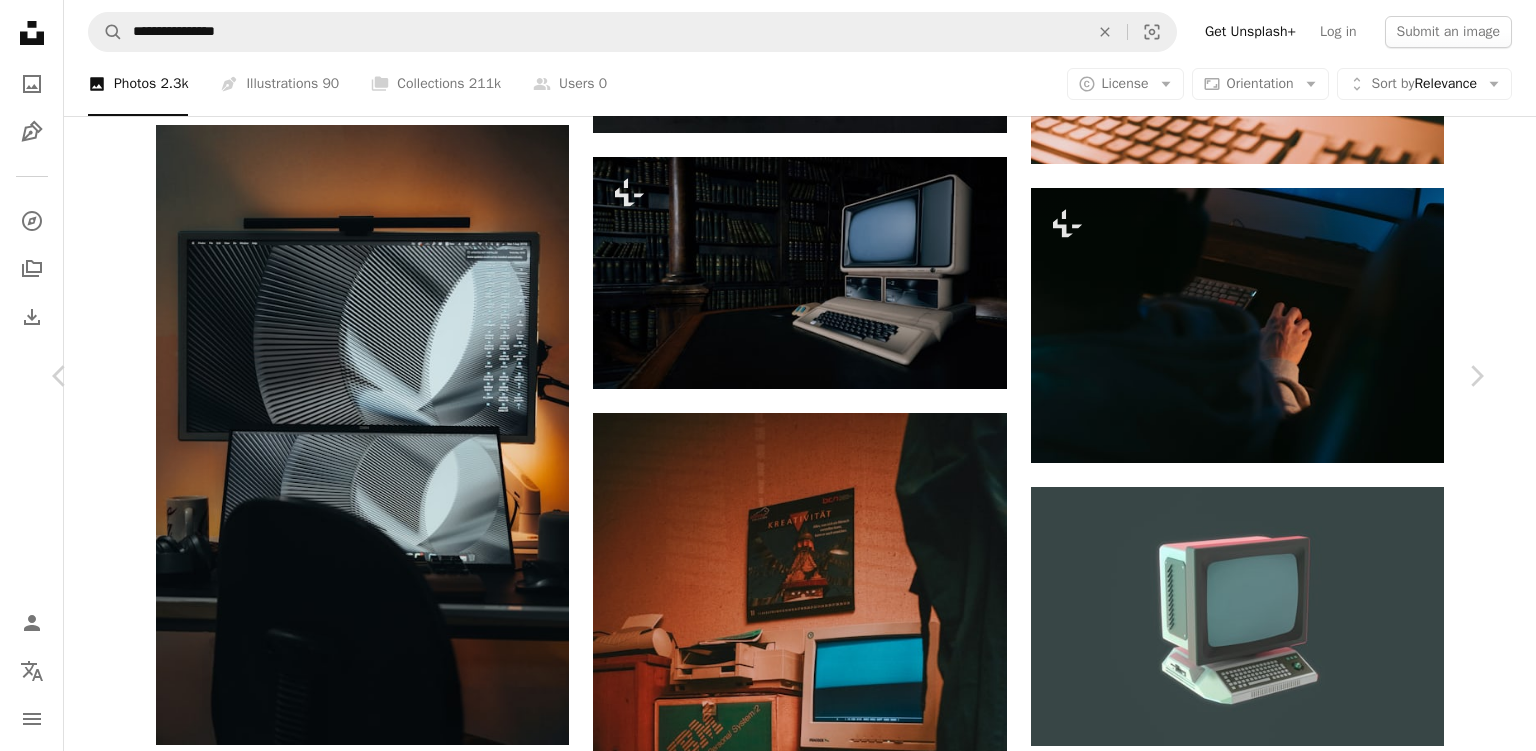 click on "A heart A plus sign [FIRST] [LAST] Available for hire A checkmark inside of a circle Arrow pointing down A heart A plus sign [FIRST] [LAST] Available for hire A checkmark inside of a circle Arrow pointing down Plus sign for Unsplash+ A heart A plus sign [FIRST] [LAST] Available for hire A checkmark inside of a circle Arrow pointing down Plus sign for Unsplash+ A heart" at bounding box center (768, 6267) 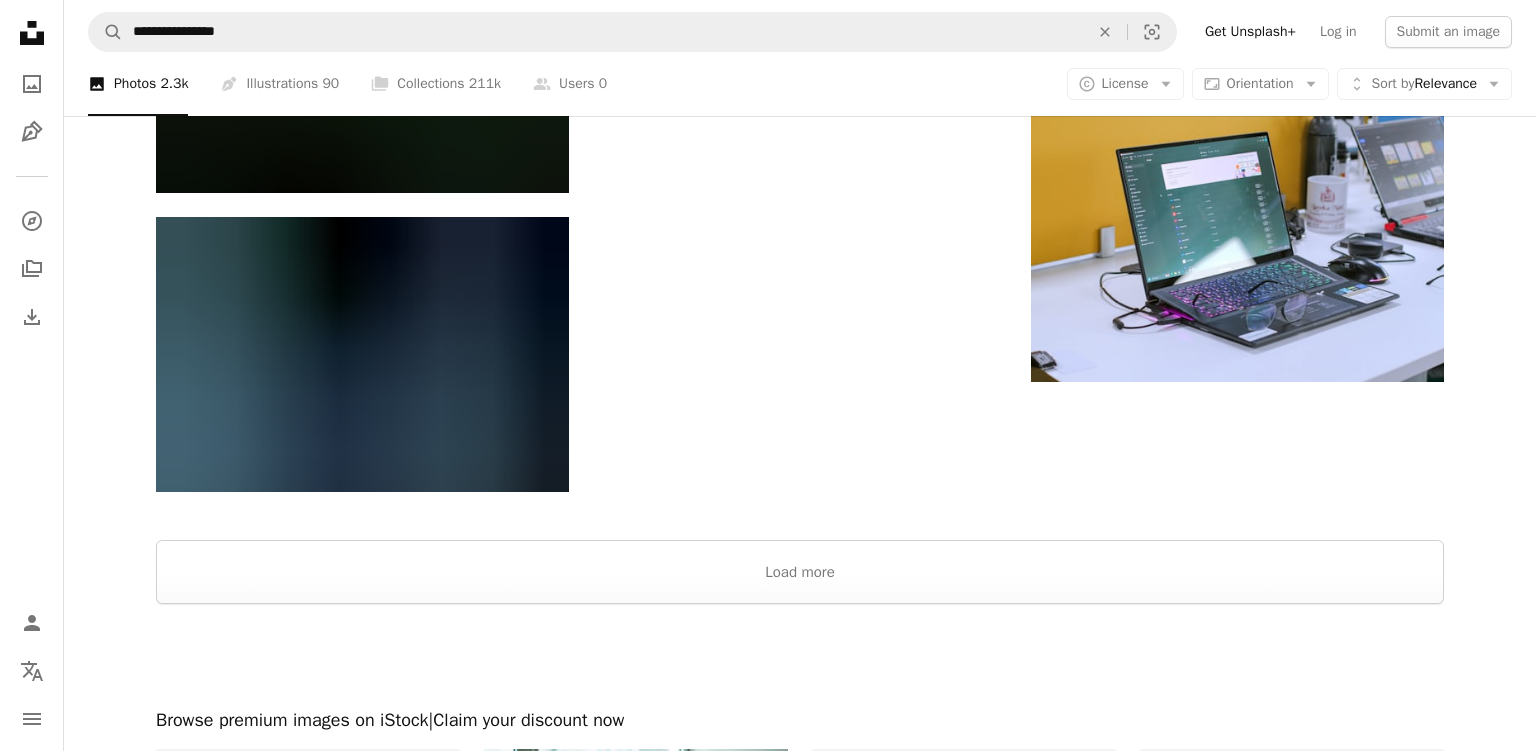 scroll, scrollTop: 6393, scrollLeft: 0, axis: vertical 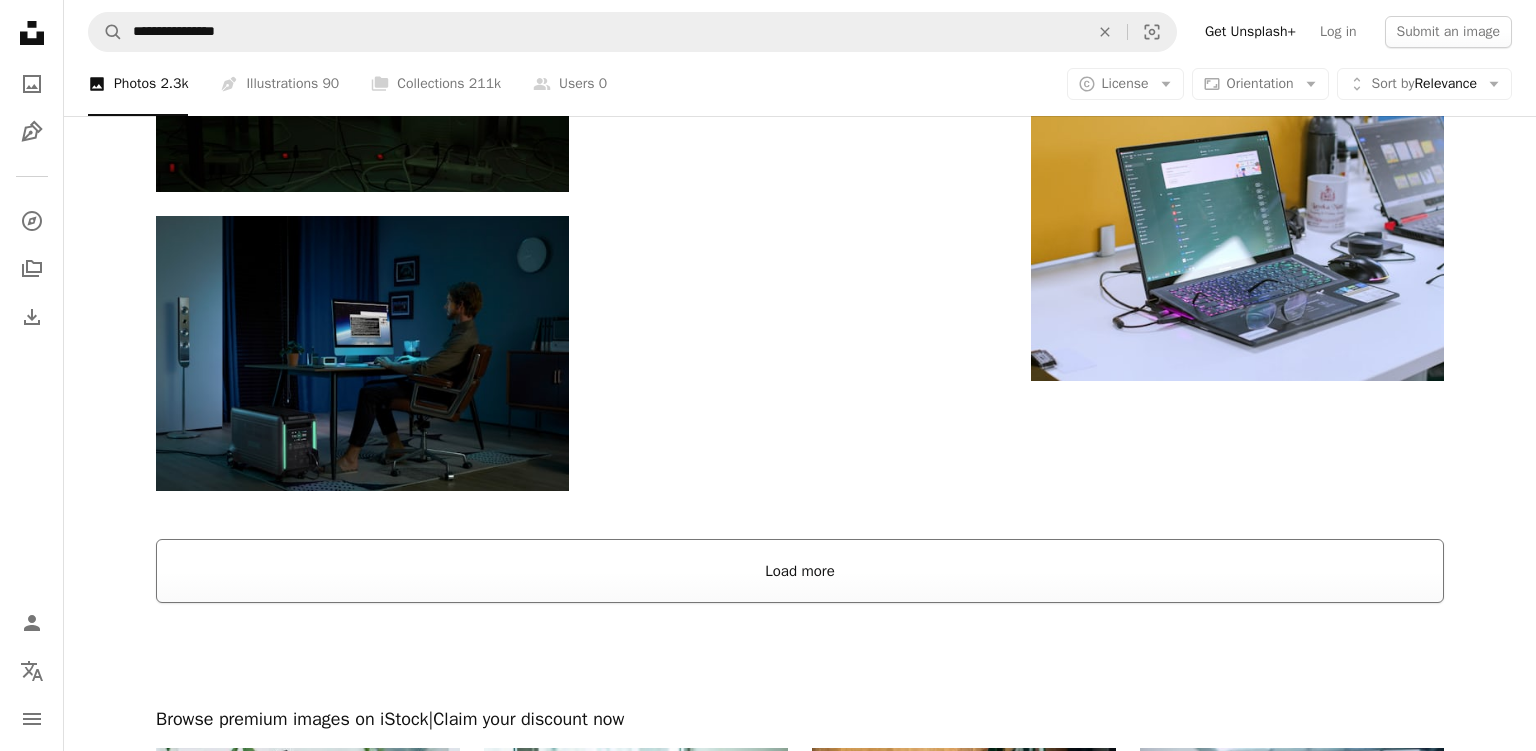 click on "Load more" at bounding box center (800, 571) 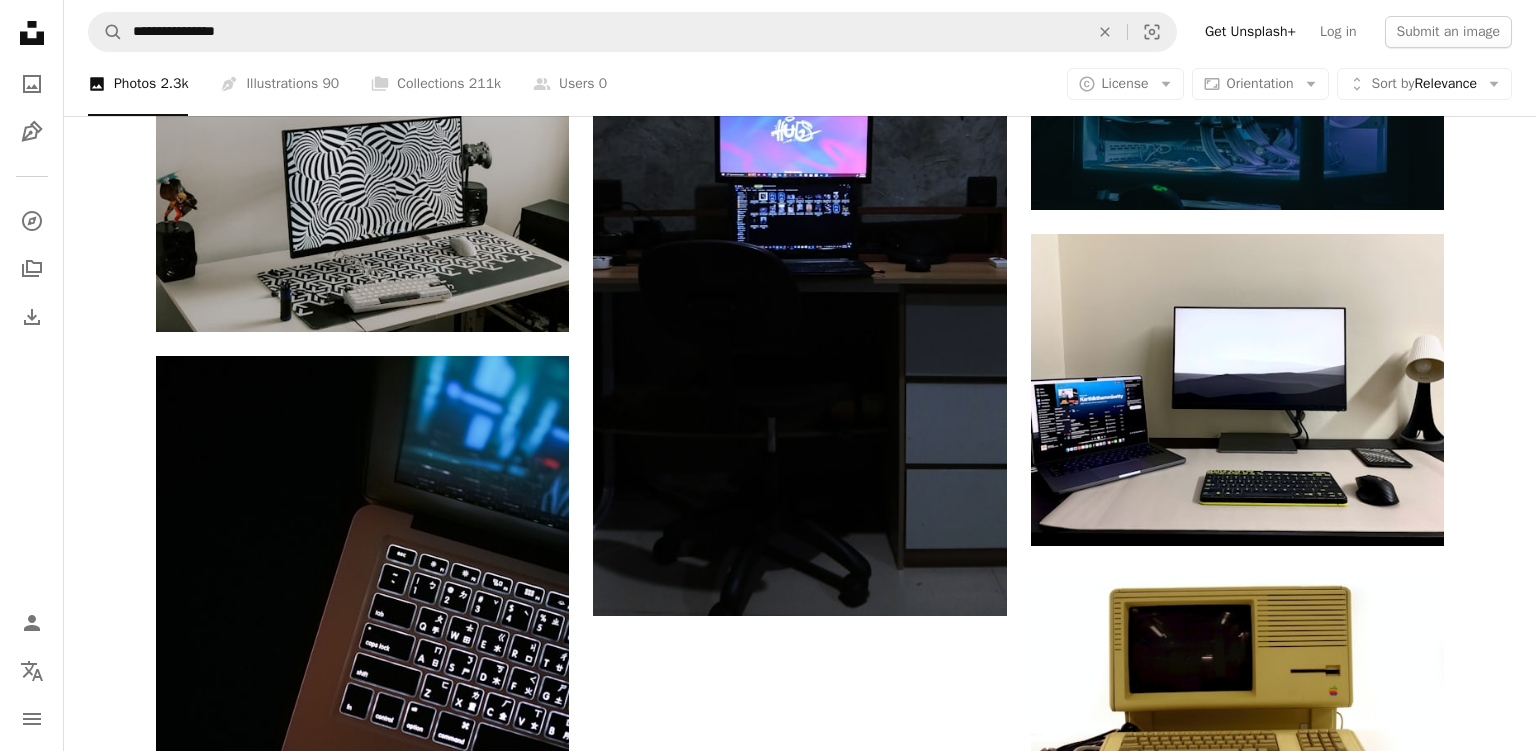 scroll, scrollTop: 13770, scrollLeft: 0, axis: vertical 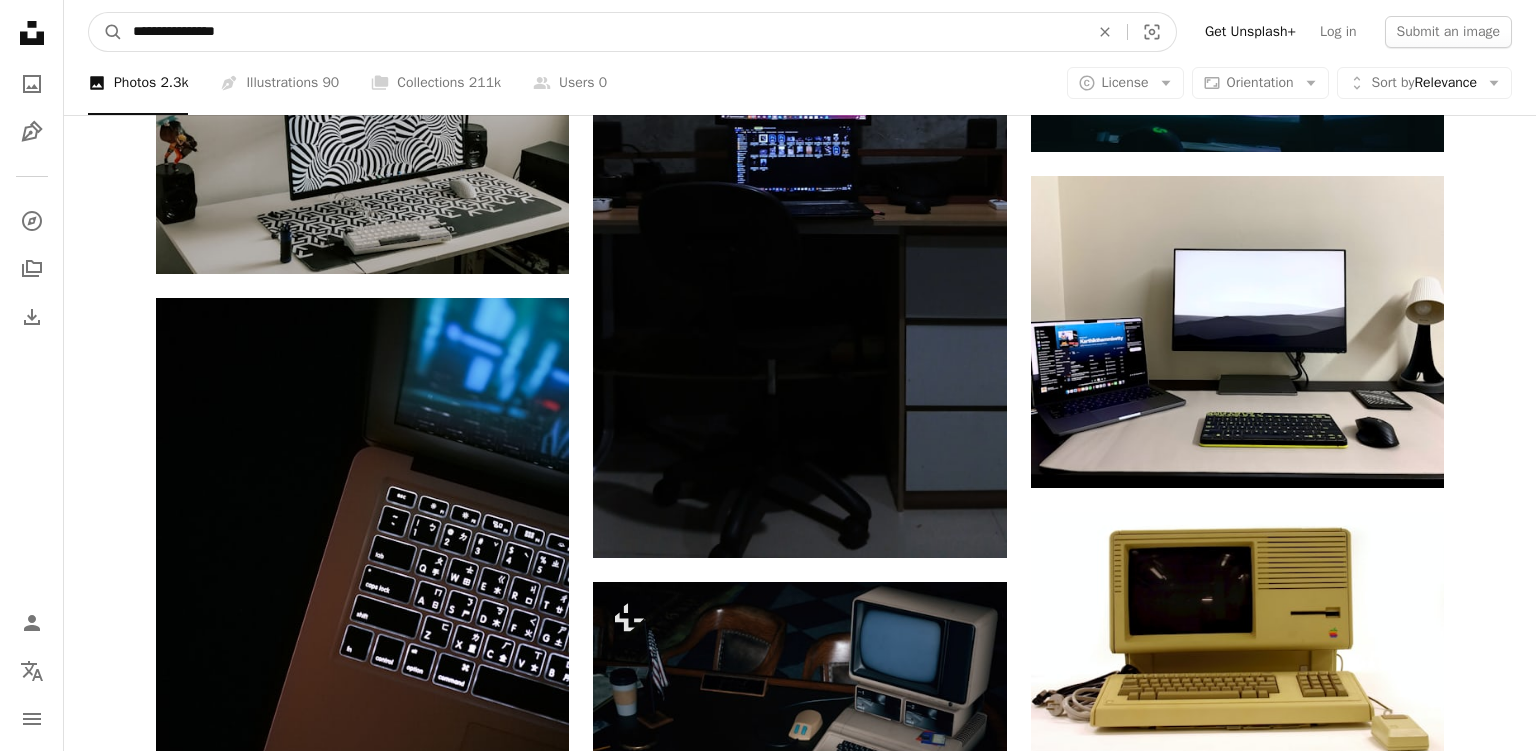 drag, startPoint x: 185, startPoint y: 32, endPoint x: 94, endPoint y: 37, distance: 91.13726 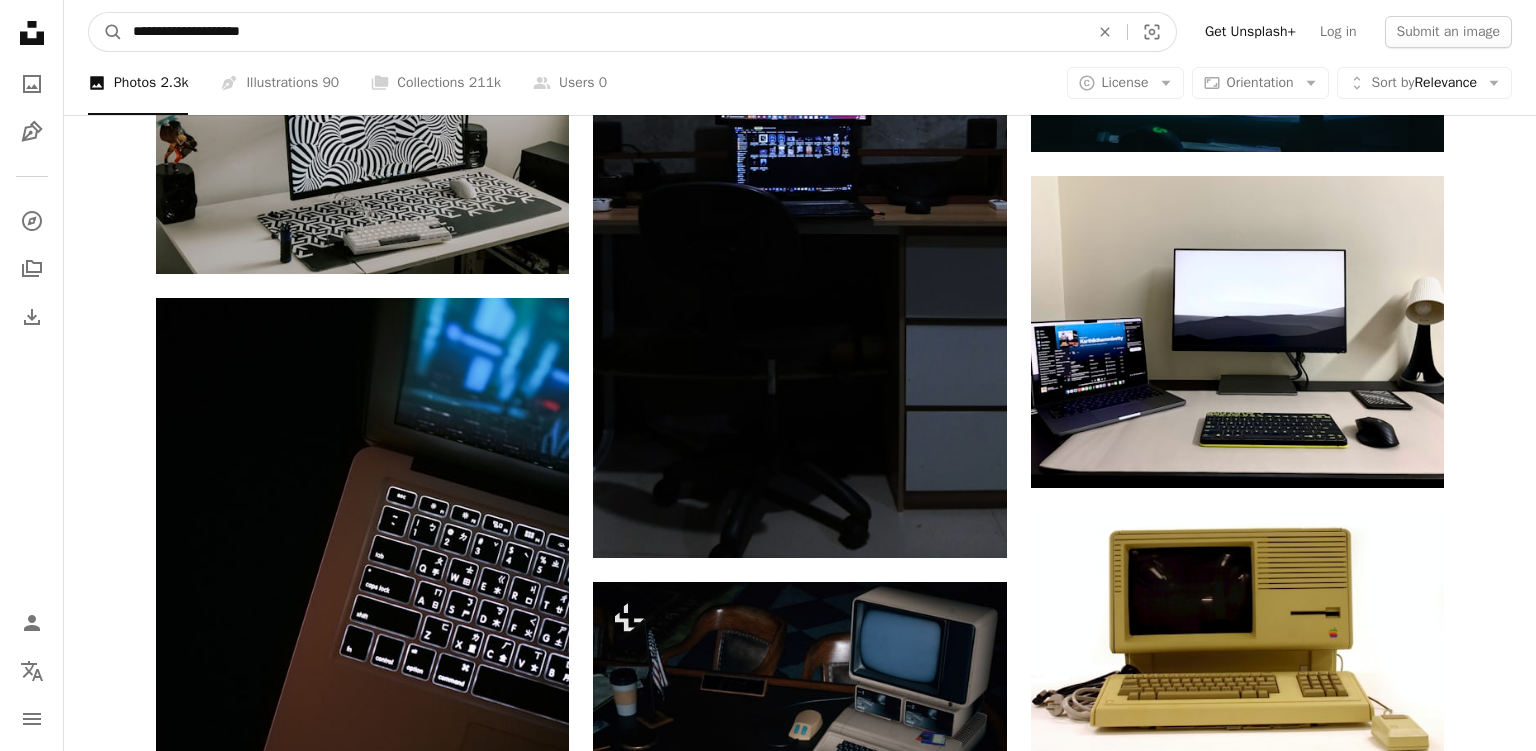 type on "**********" 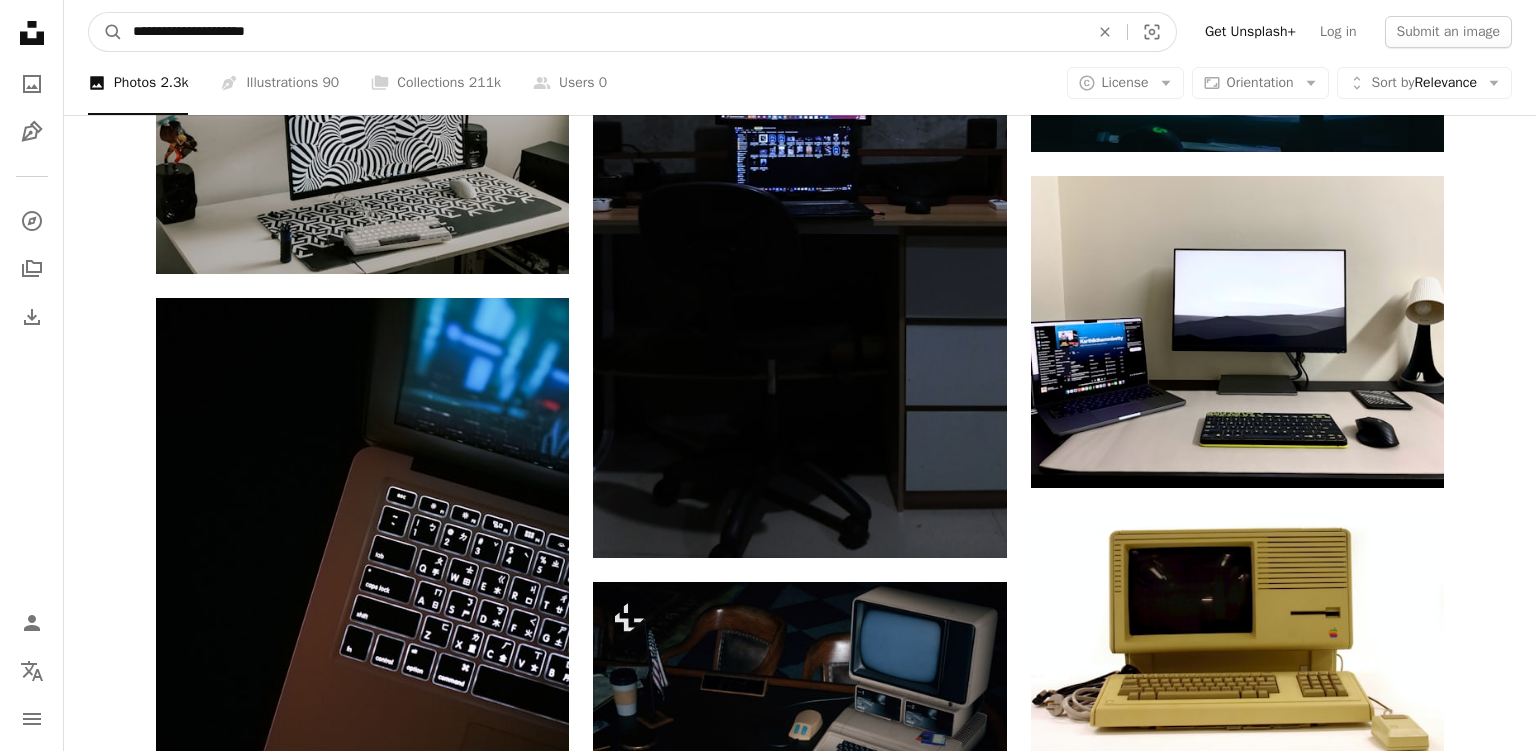 click on "A magnifying glass" at bounding box center (106, 32) 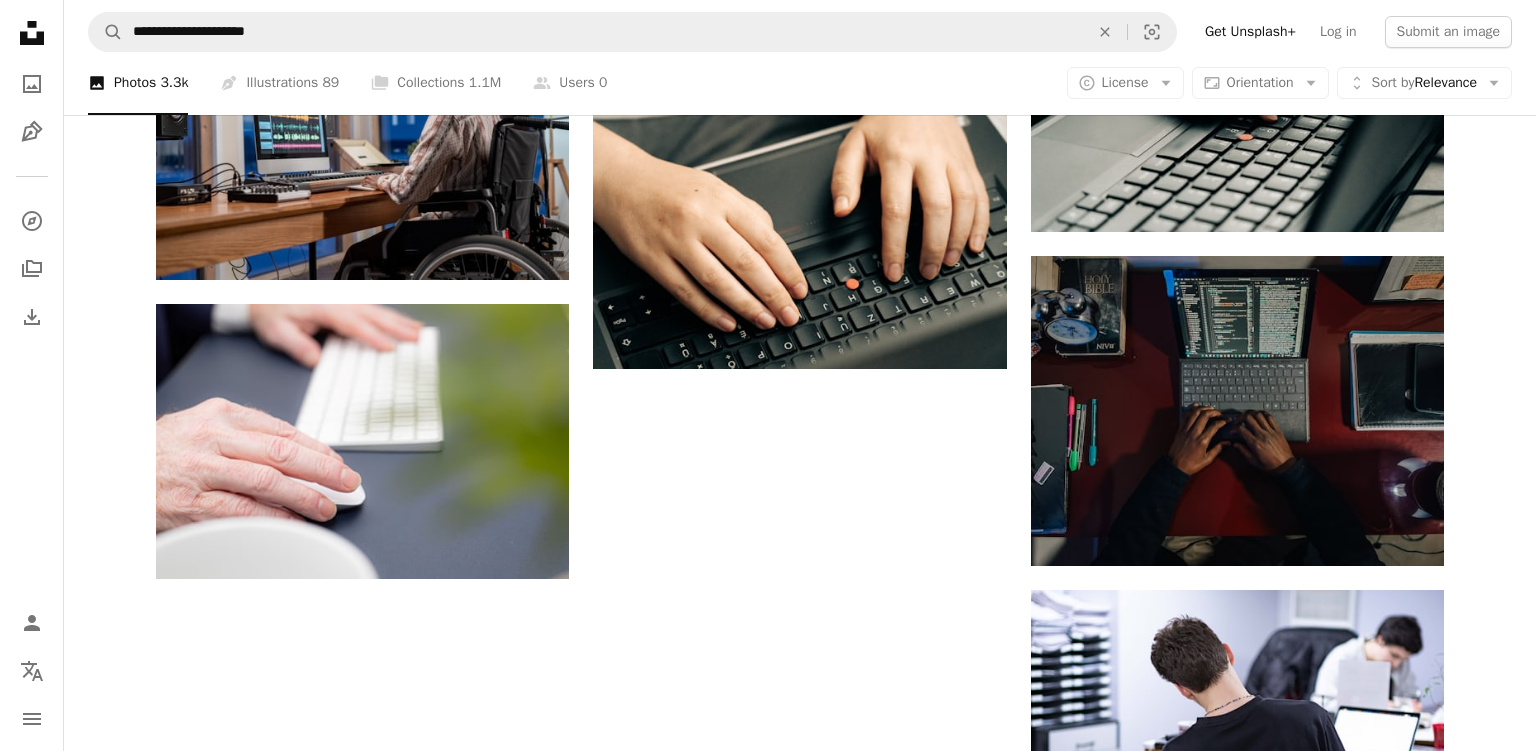 scroll, scrollTop: 2299, scrollLeft: 0, axis: vertical 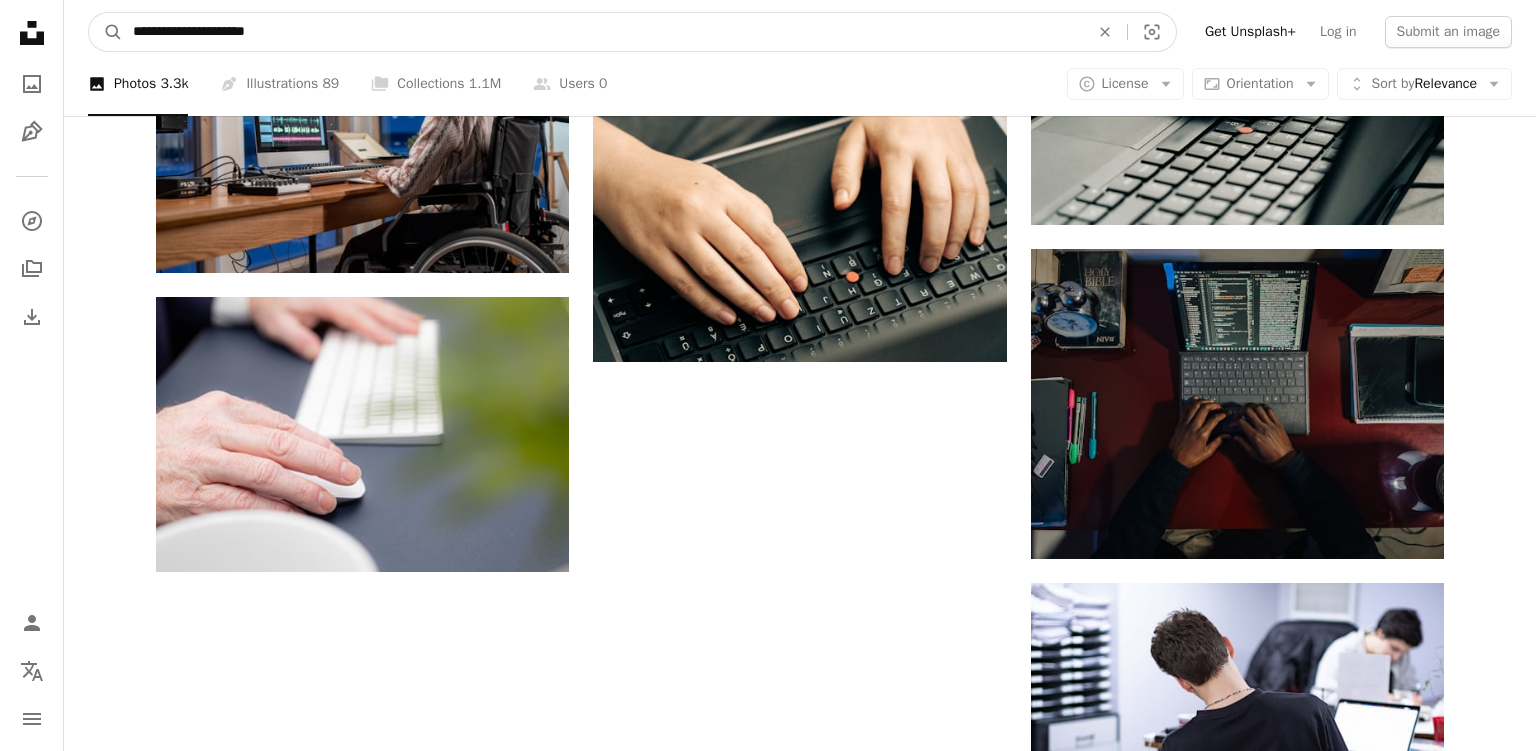 drag, startPoint x: 219, startPoint y: 38, endPoint x: 105, endPoint y: 41, distance: 114.03947 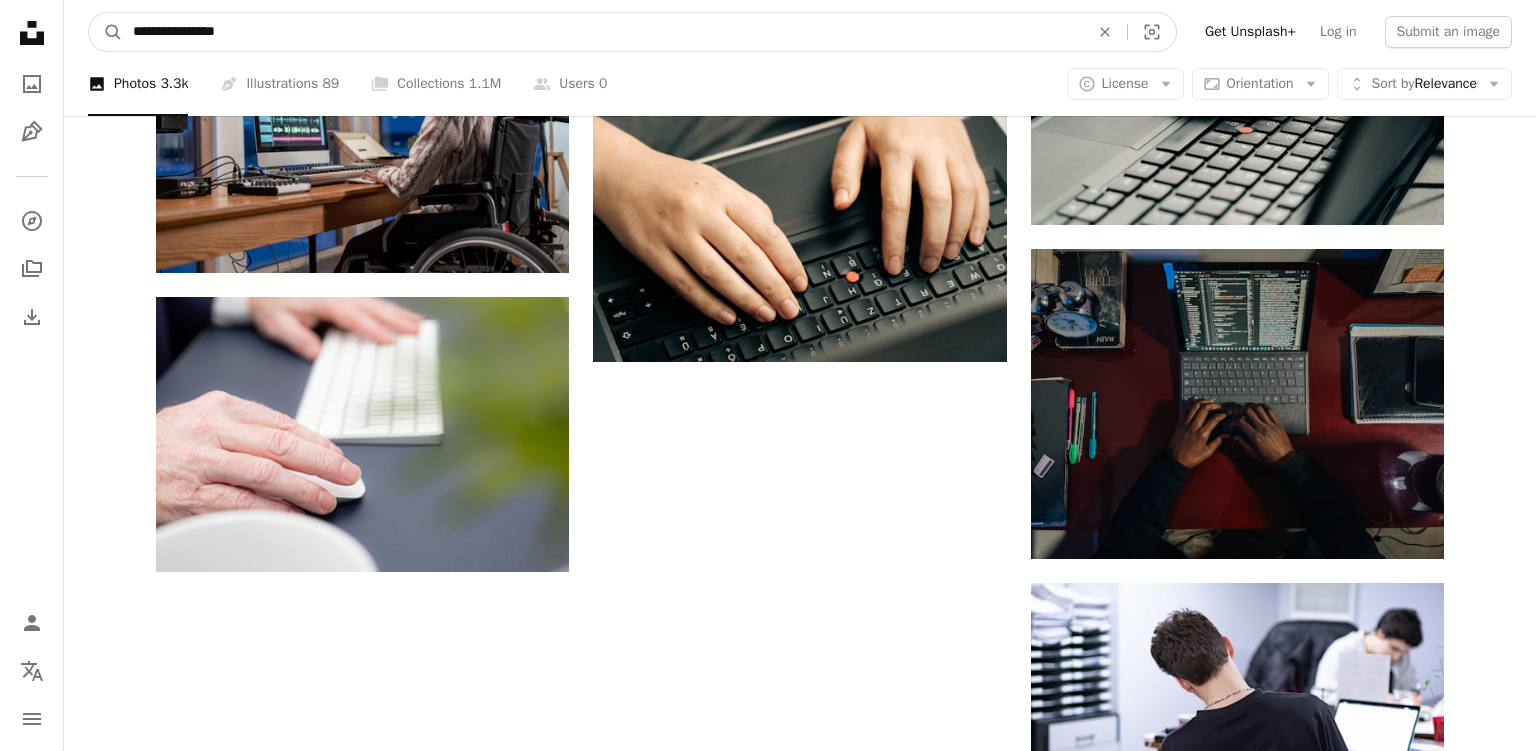 type on "**********" 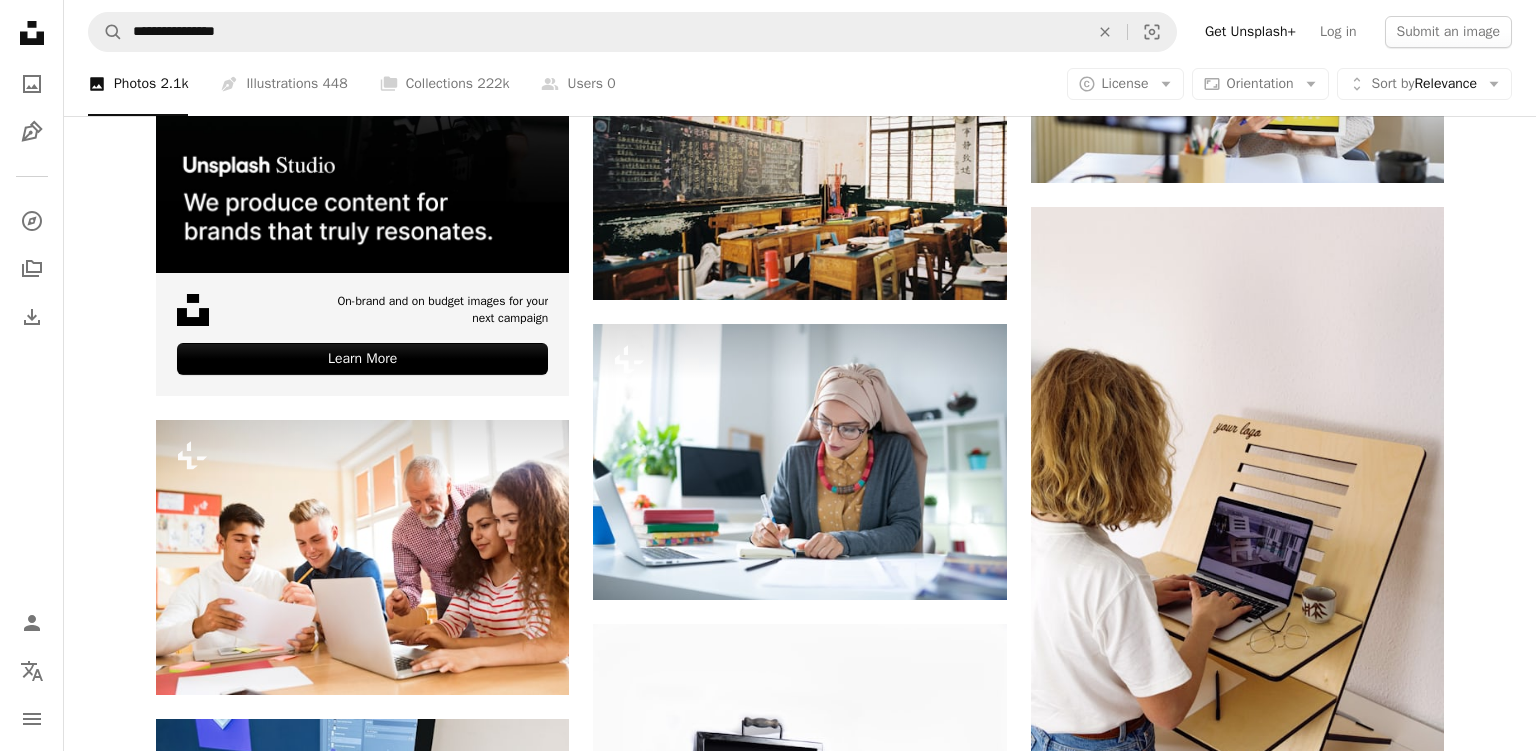 scroll, scrollTop: 4154, scrollLeft: 0, axis: vertical 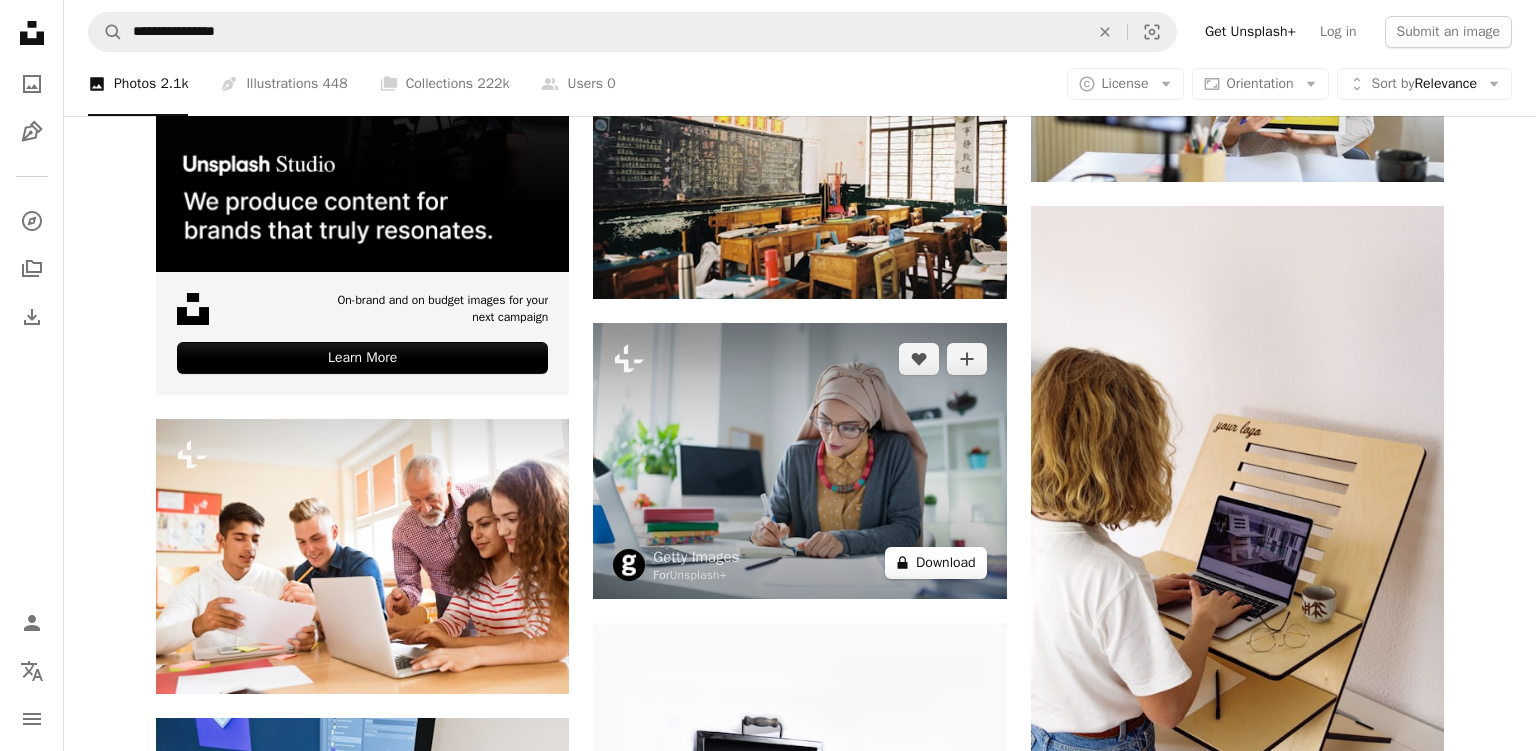 click on "A lock Download" at bounding box center [936, 563] 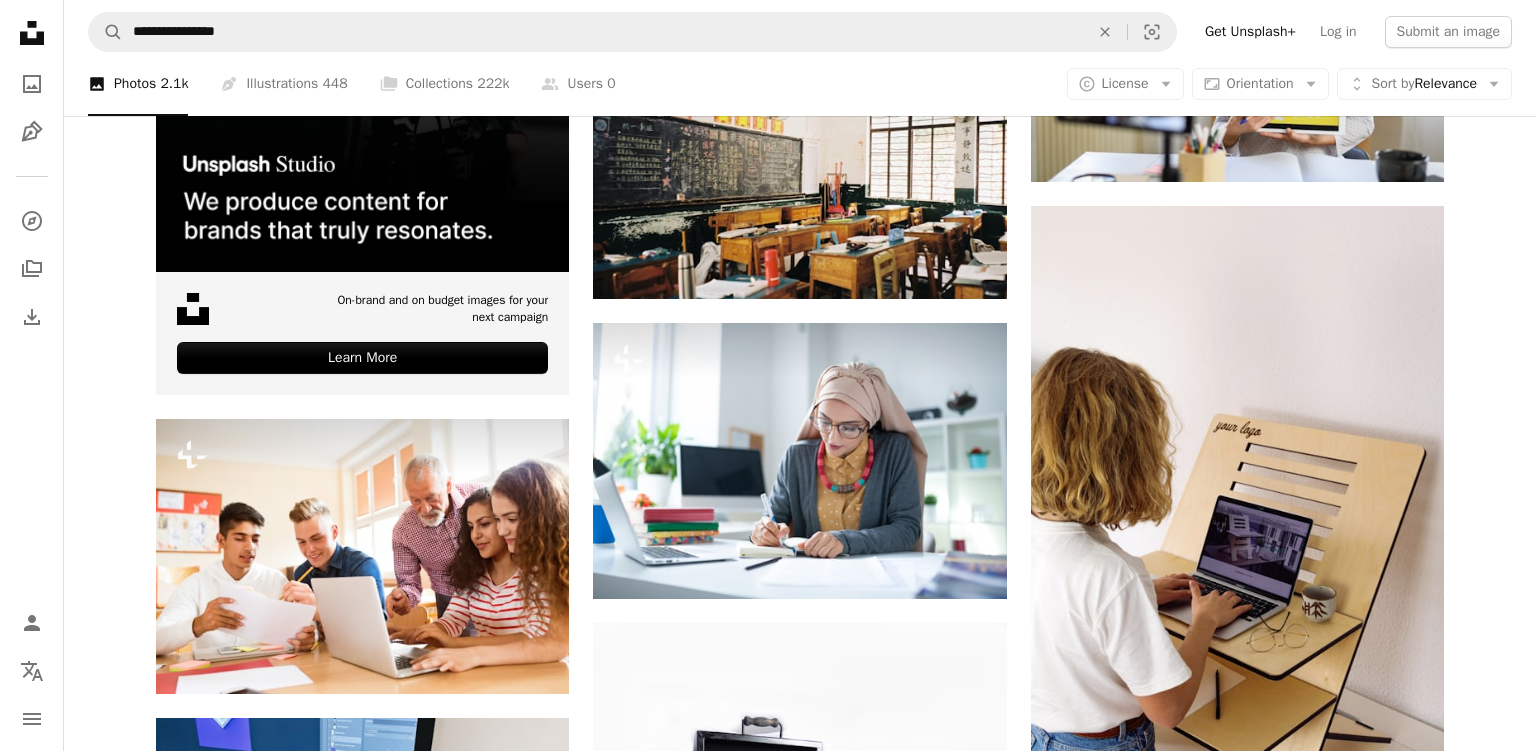 click on "An X shape Premium, ready to use images. Get unlimited access. A plus sign Members-only content added monthly A plus sign Unlimited royalty-free downloads A plus sign Illustrations  New A plus sign Enhanced legal protections yearly 65%  off monthly $20   $7 USD per month * Get  Unsplash+ * When paid annually, billed upfront  $84 Taxes where applicable. Renews automatically. Cancel anytime." at bounding box center (768, 7481) 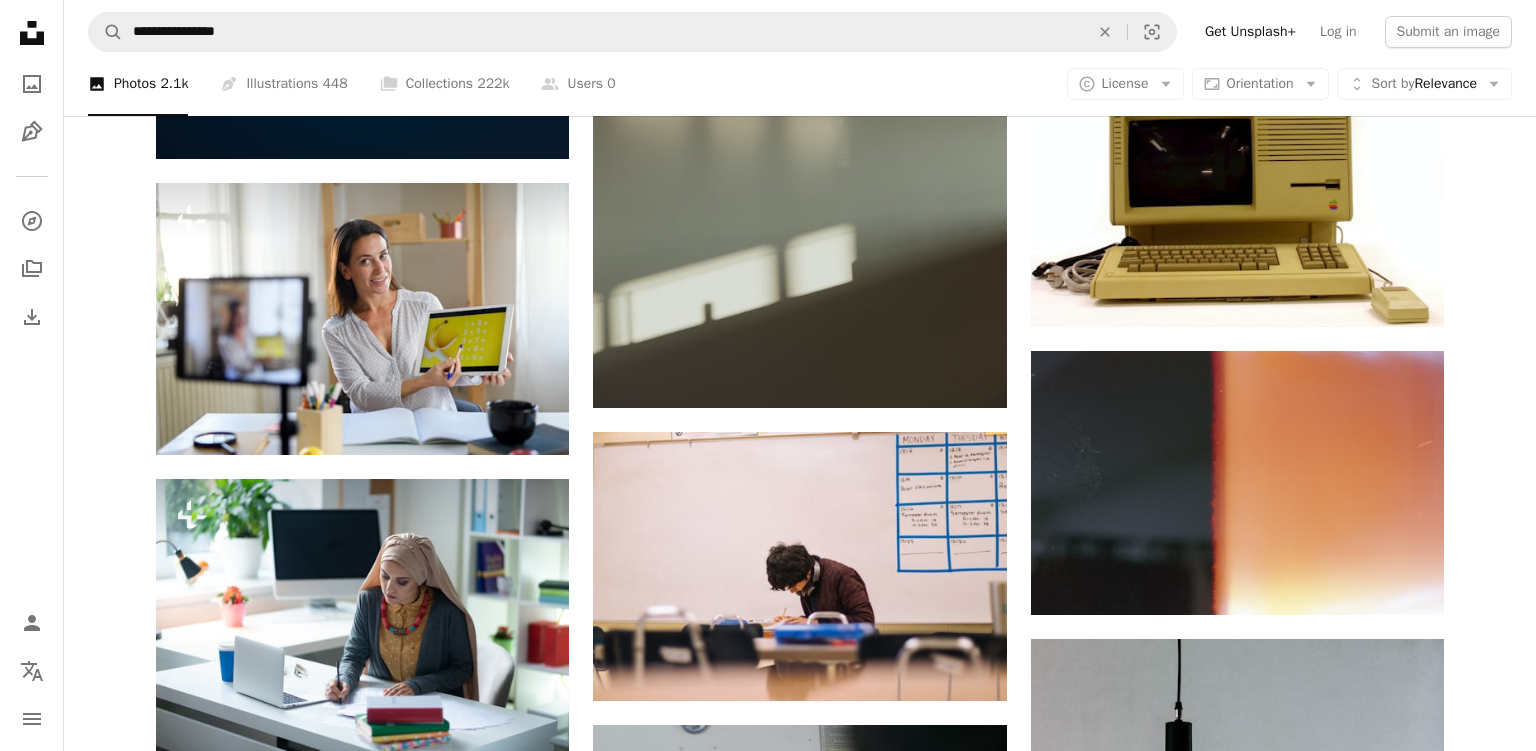 scroll, scrollTop: 5560, scrollLeft: 0, axis: vertical 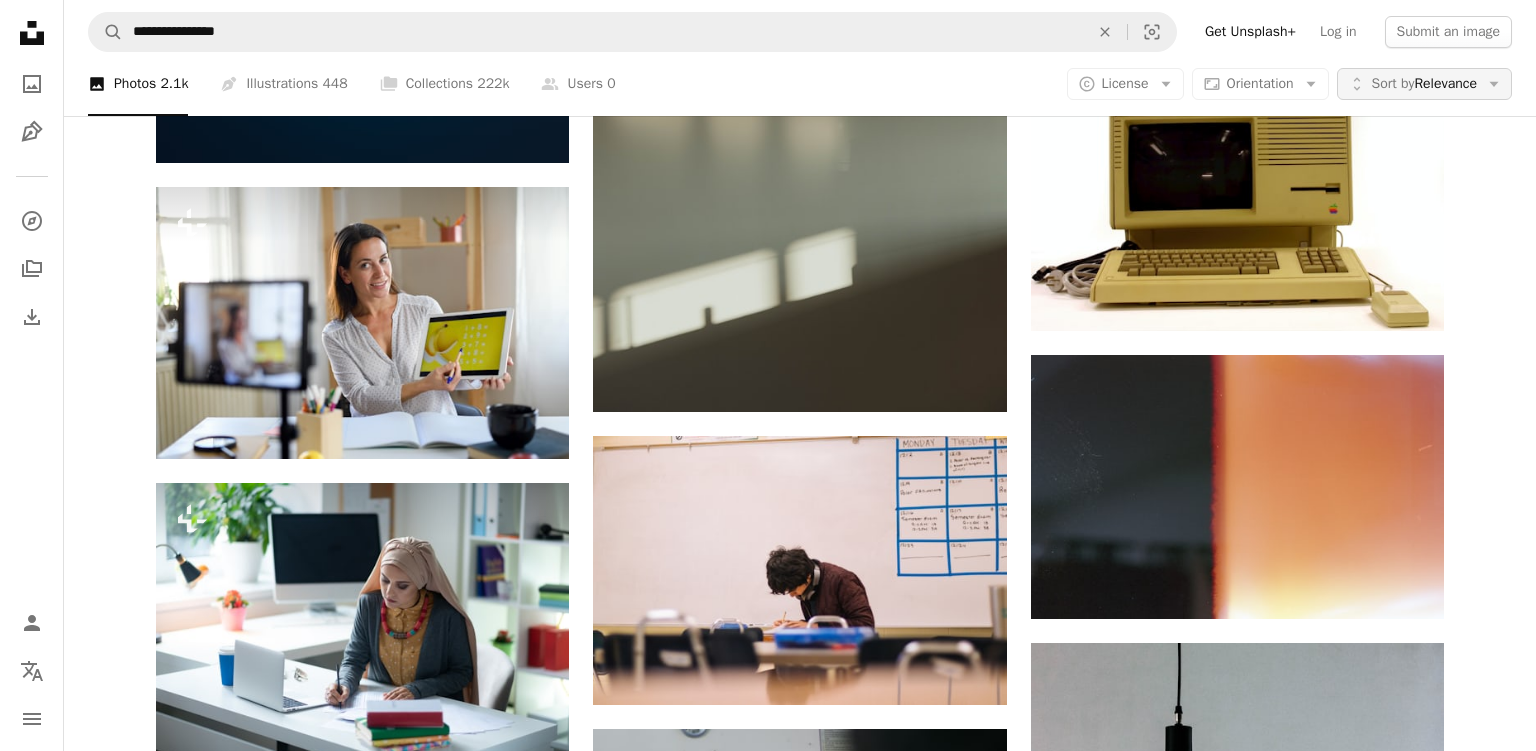 click on "Sort by" at bounding box center (1393, 83) 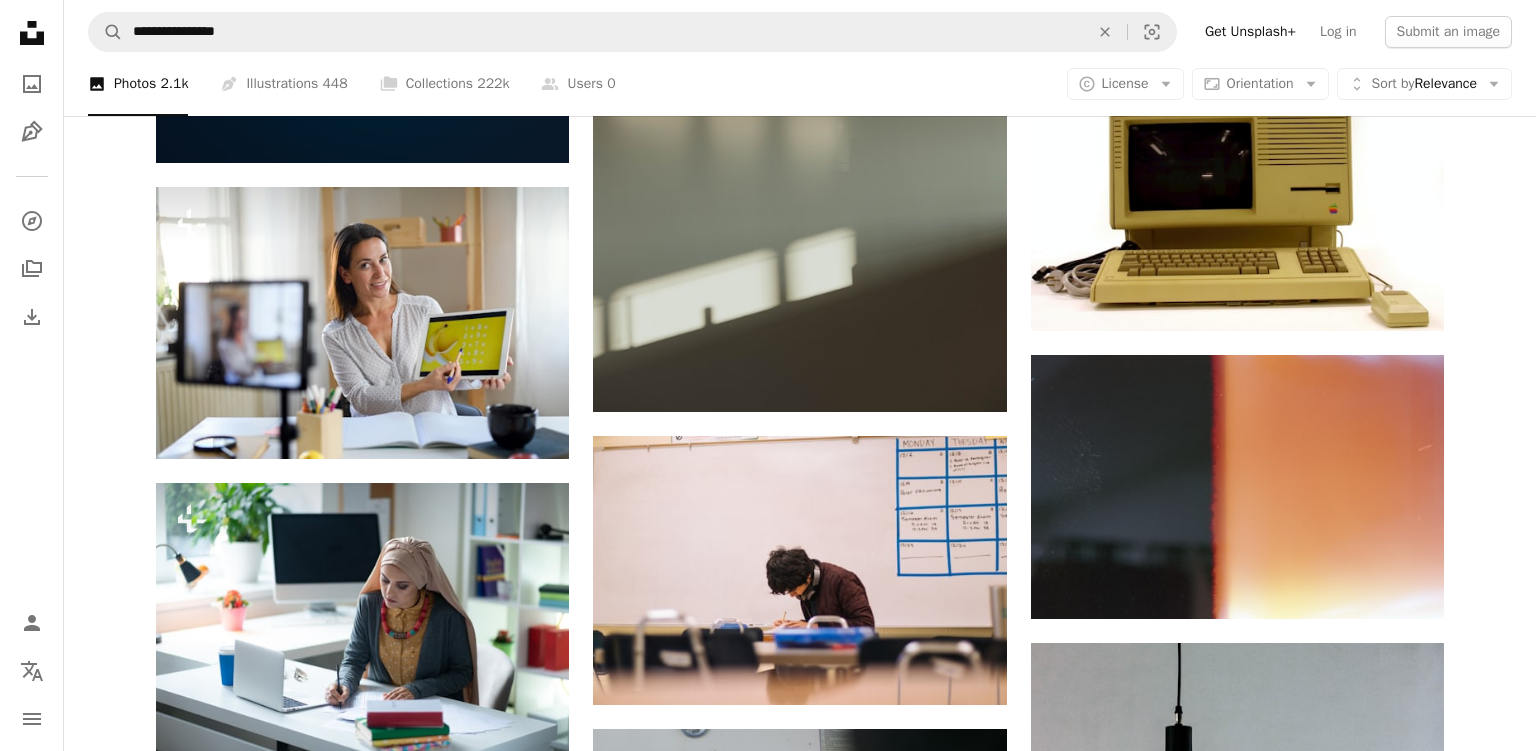 click on "A heart A plus sign [FIRST] [LAST] Available for hire A checkmark inside of a circle  |" at bounding box center (768, 70) 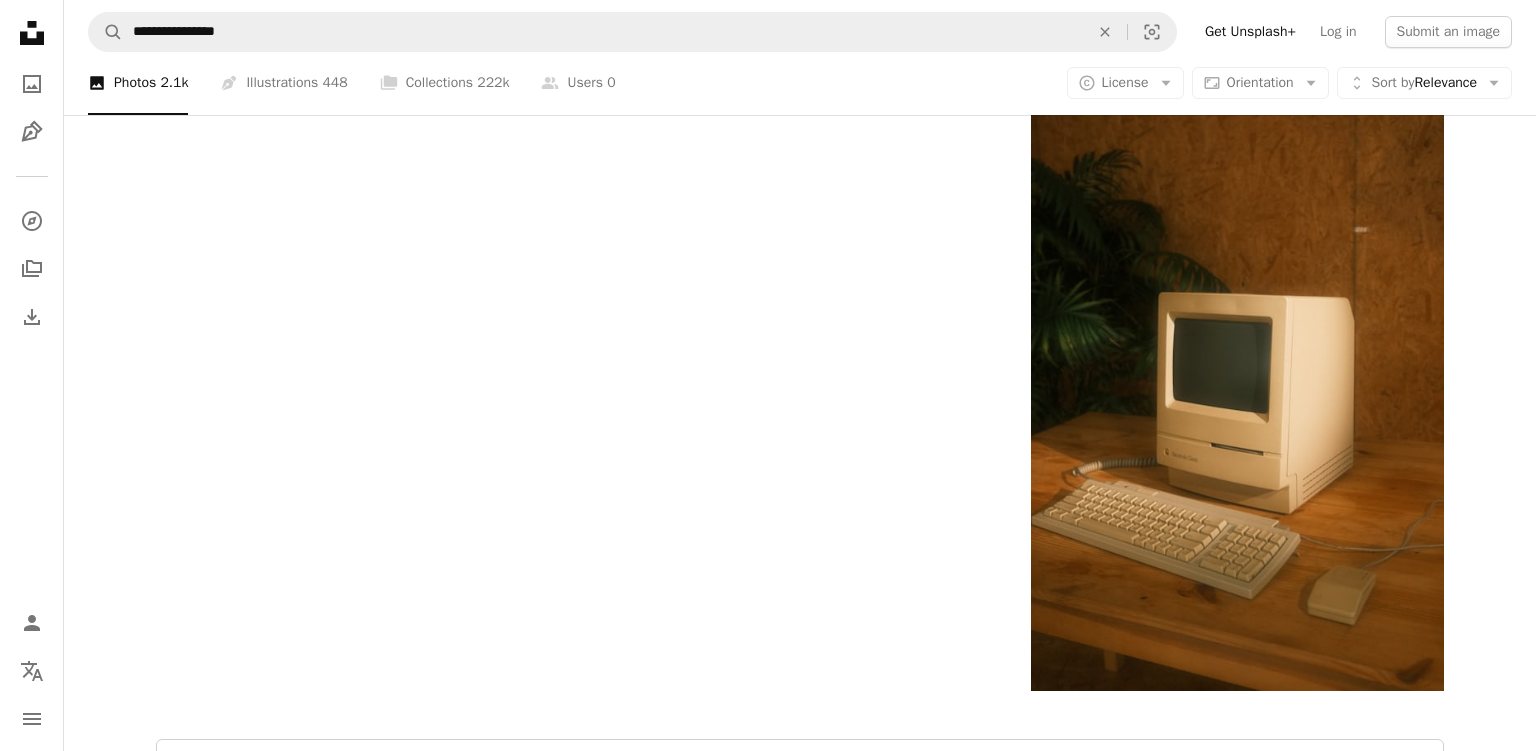 scroll, scrollTop: 9717, scrollLeft: 0, axis: vertical 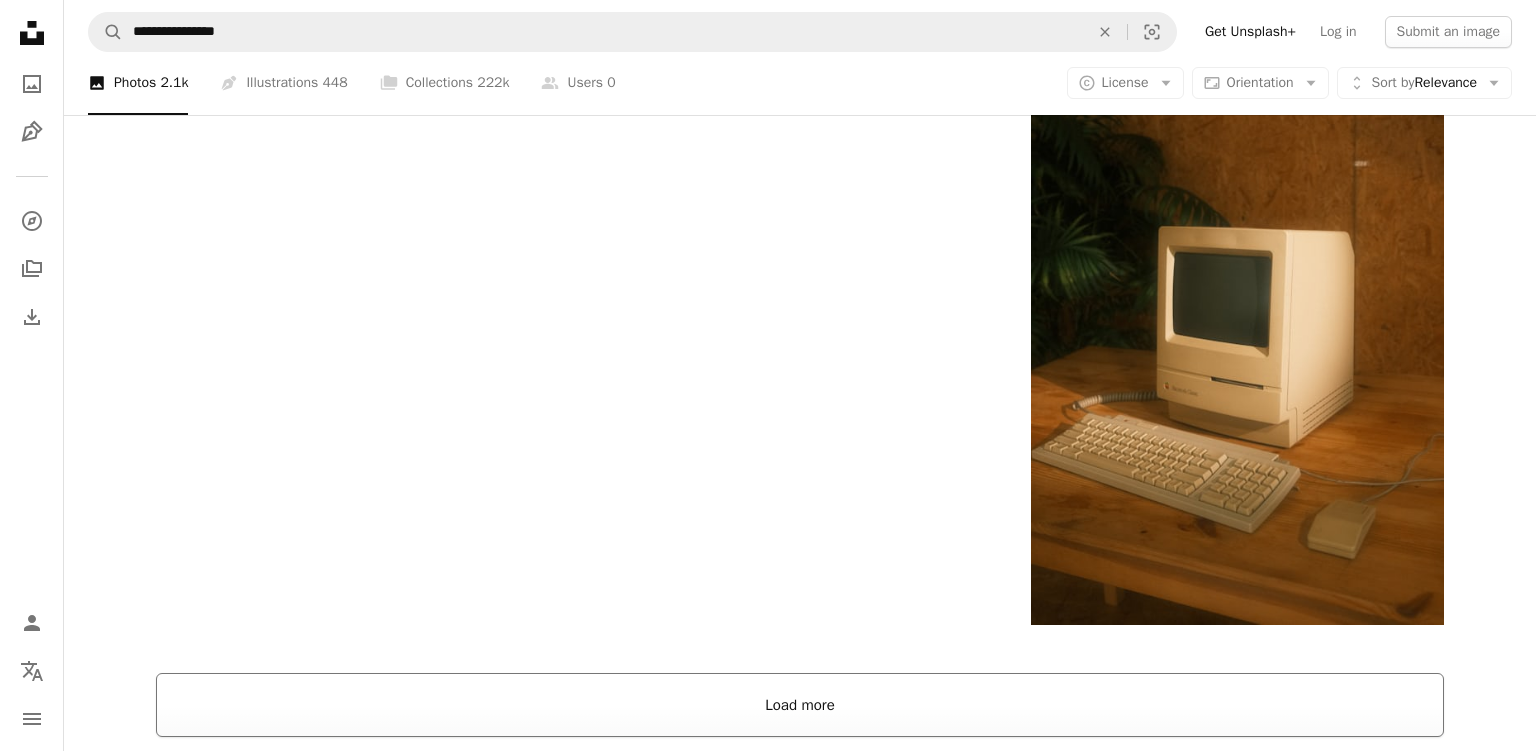 click on "Load more" at bounding box center [800, 705] 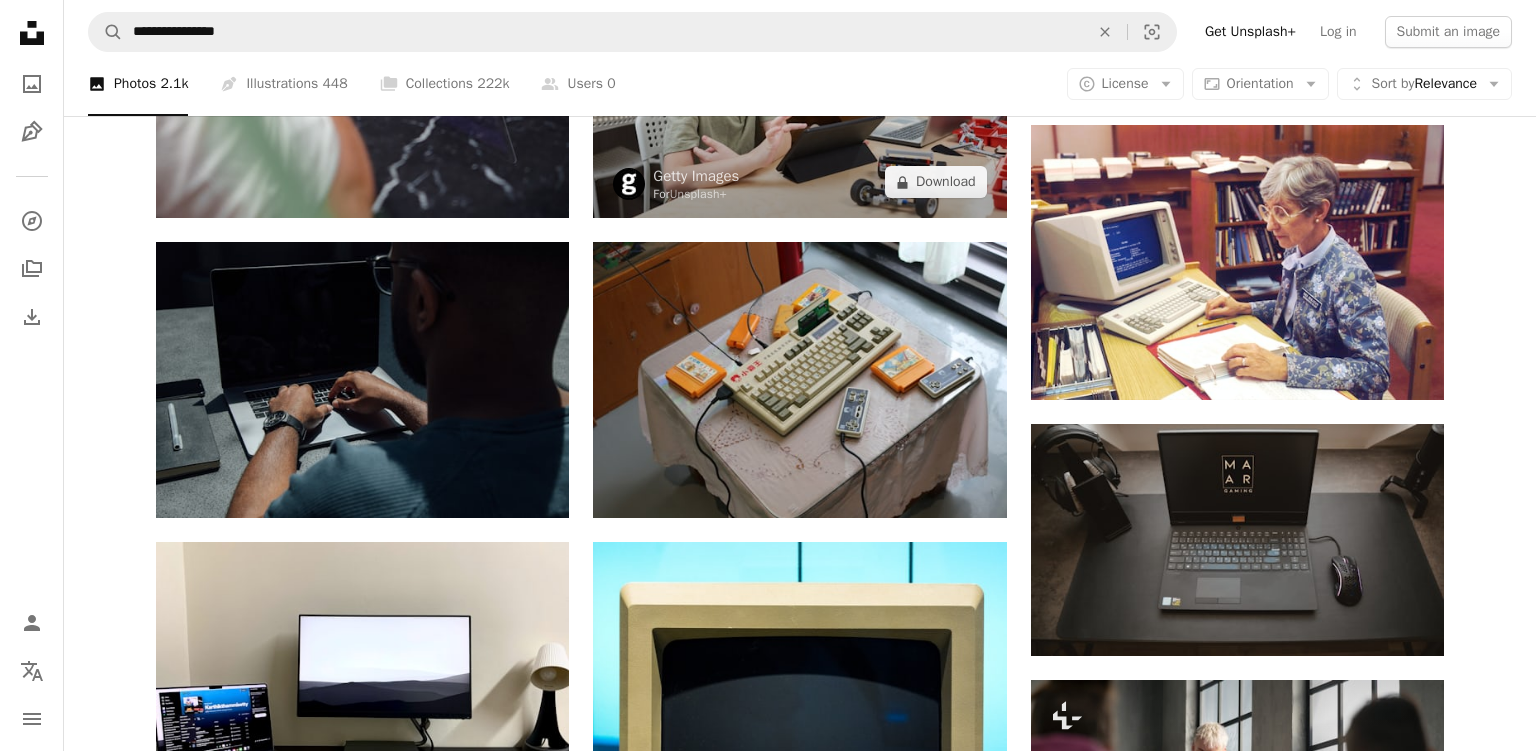 scroll, scrollTop: 14336, scrollLeft: 0, axis: vertical 